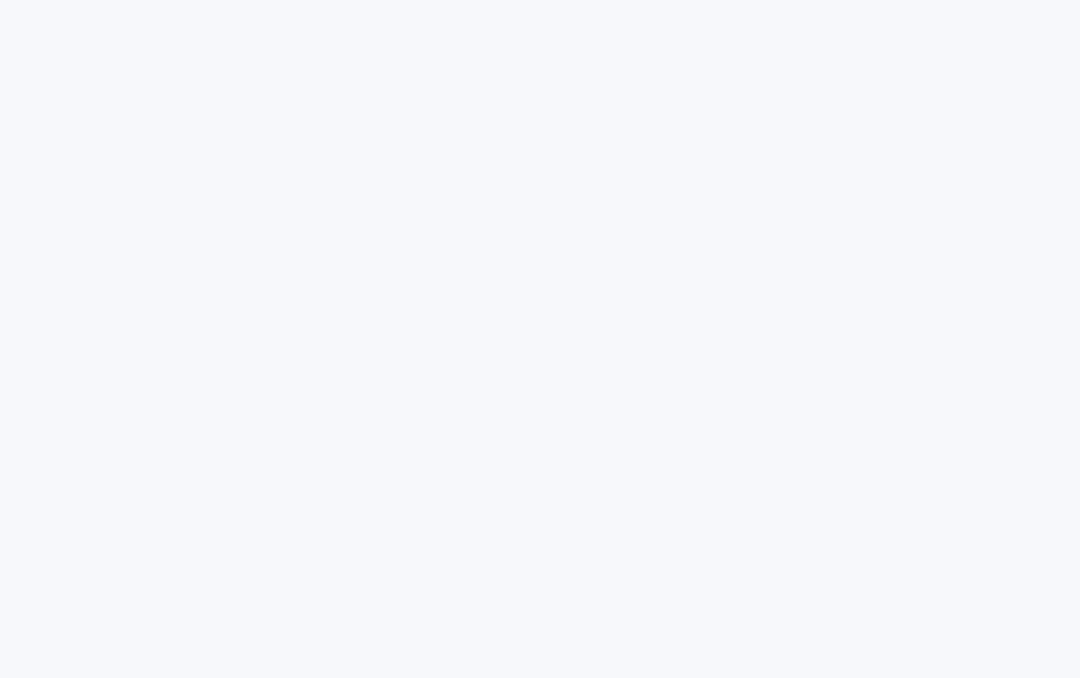 scroll, scrollTop: 0, scrollLeft: 0, axis: both 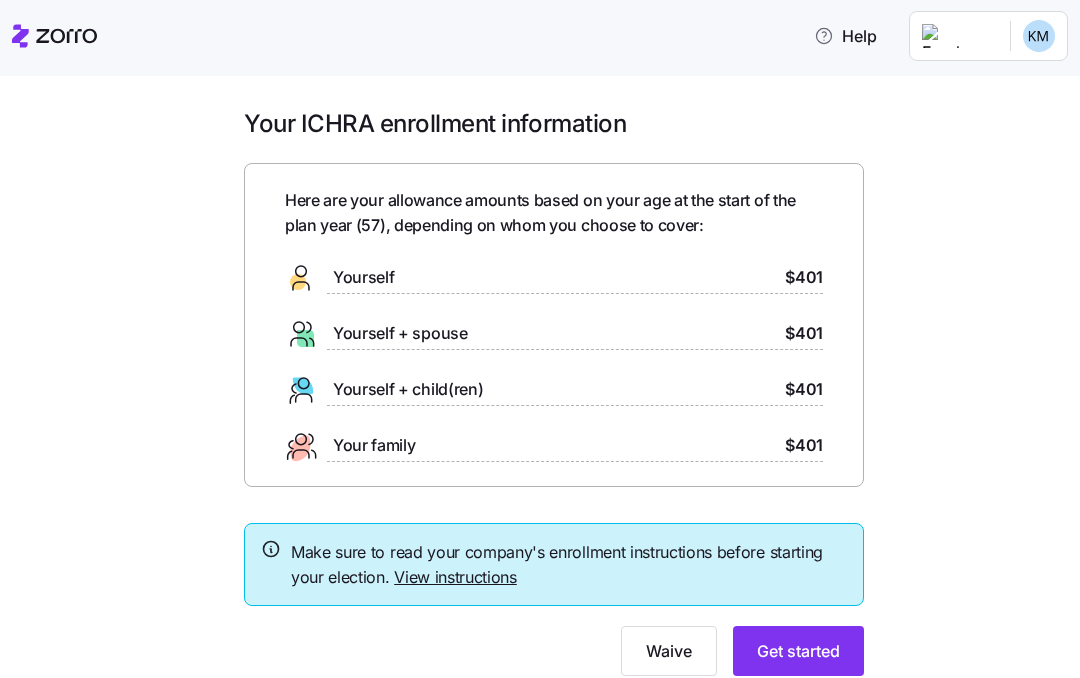 click on "Get started" at bounding box center (798, 651) 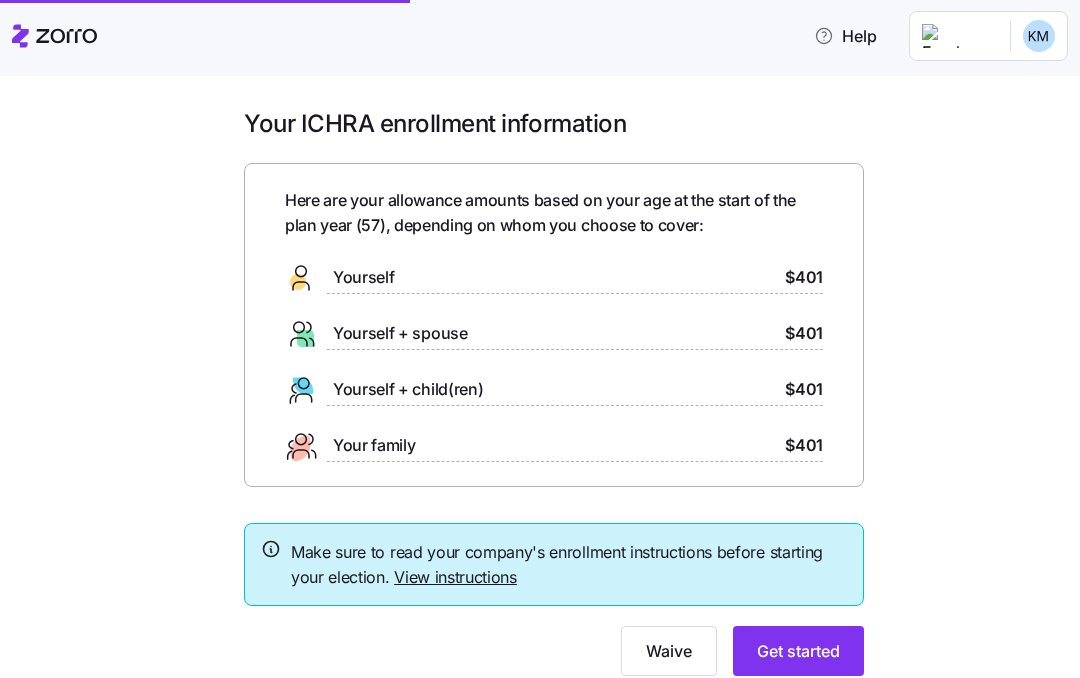 click on "Get started" at bounding box center [798, 651] 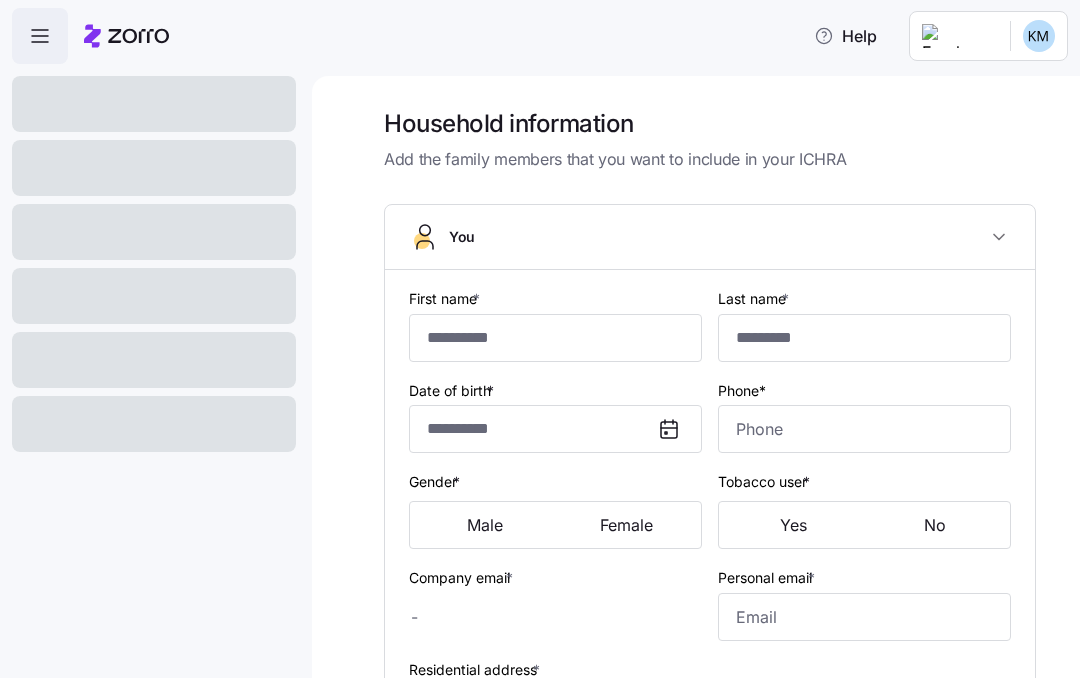 type on "********" 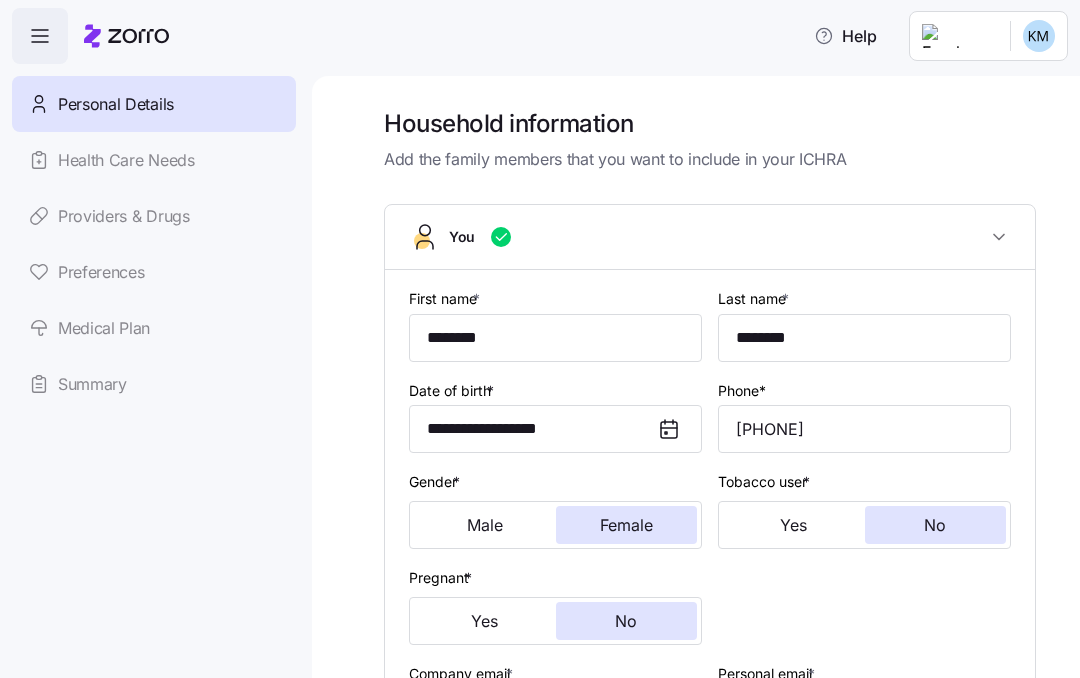 type on "**********" 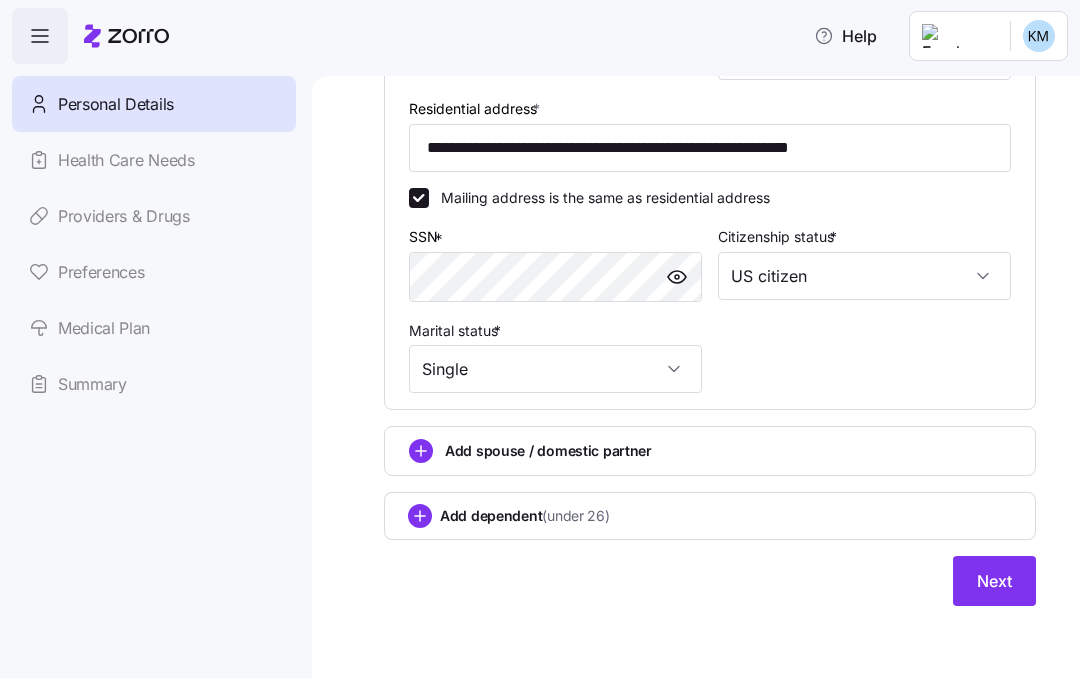 scroll, scrollTop: 658, scrollLeft: 0, axis: vertical 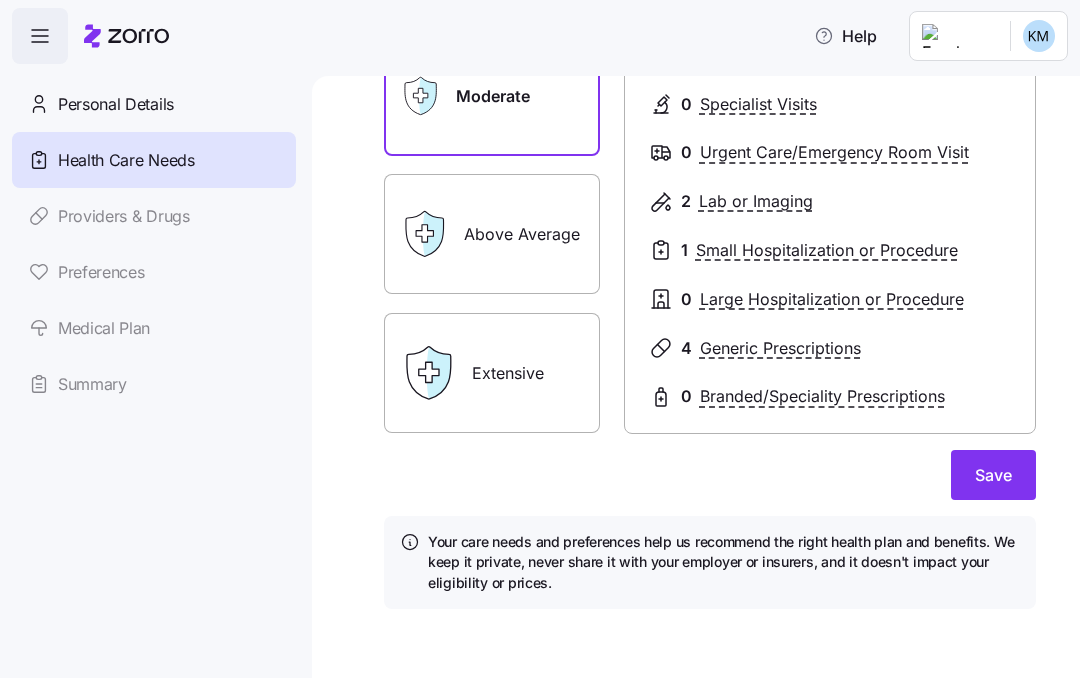 click on "Extensive" at bounding box center [492, 373] 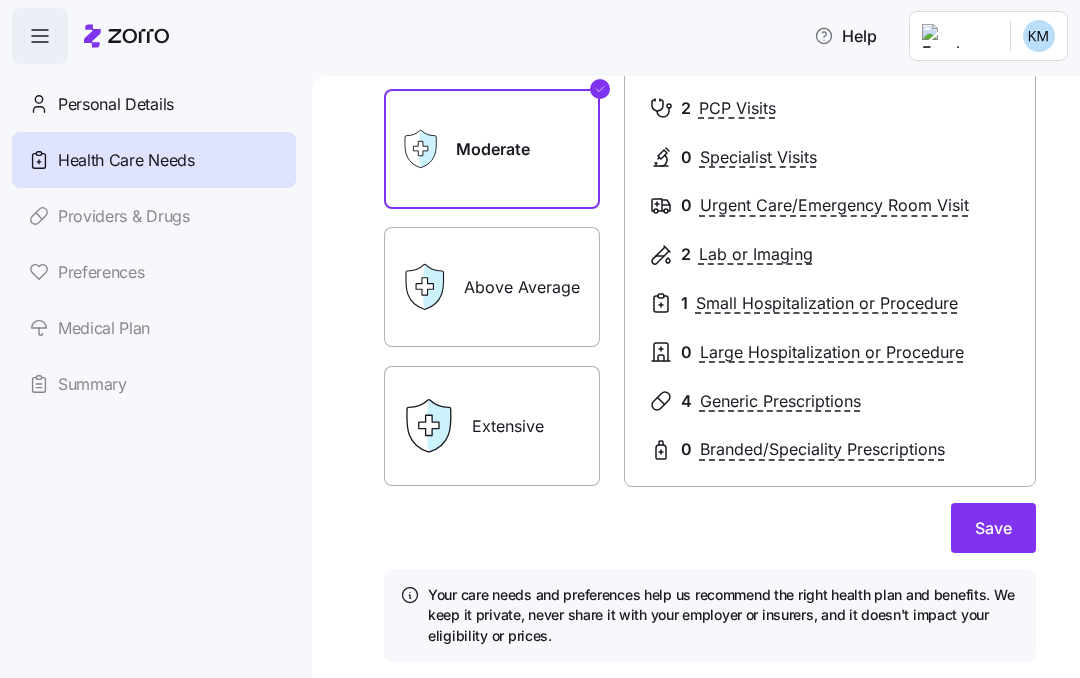scroll, scrollTop: 263, scrollLeft: 0, axis: vertical 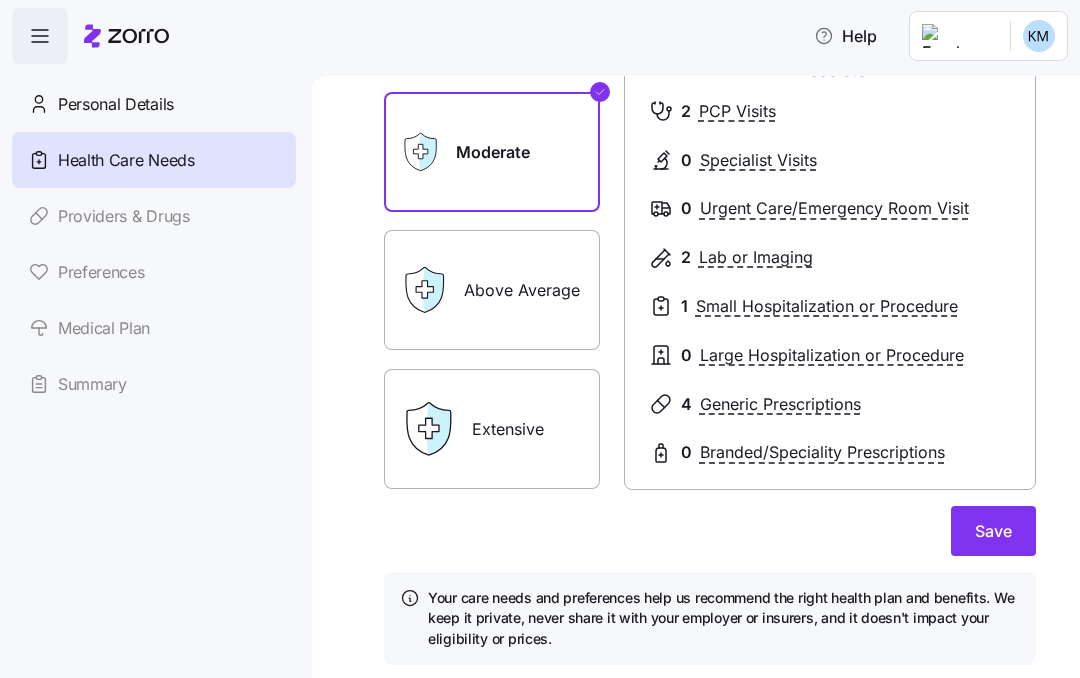 click on "Above Average" at bounding box center [492, 290] 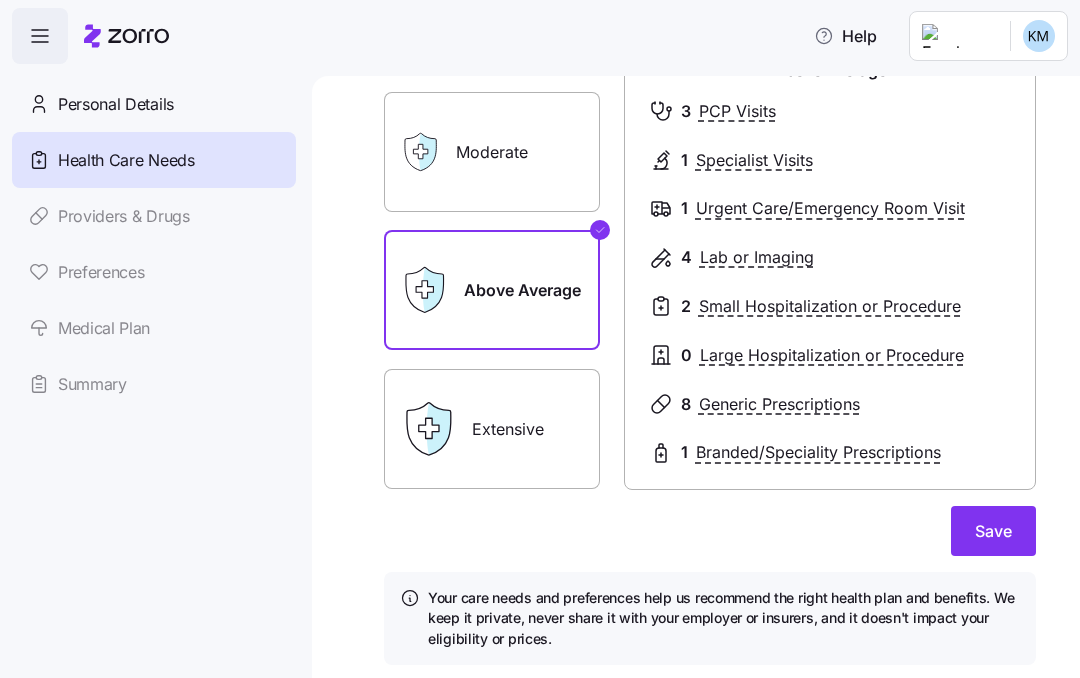 click on "Save" at bounding box center (993, 531) 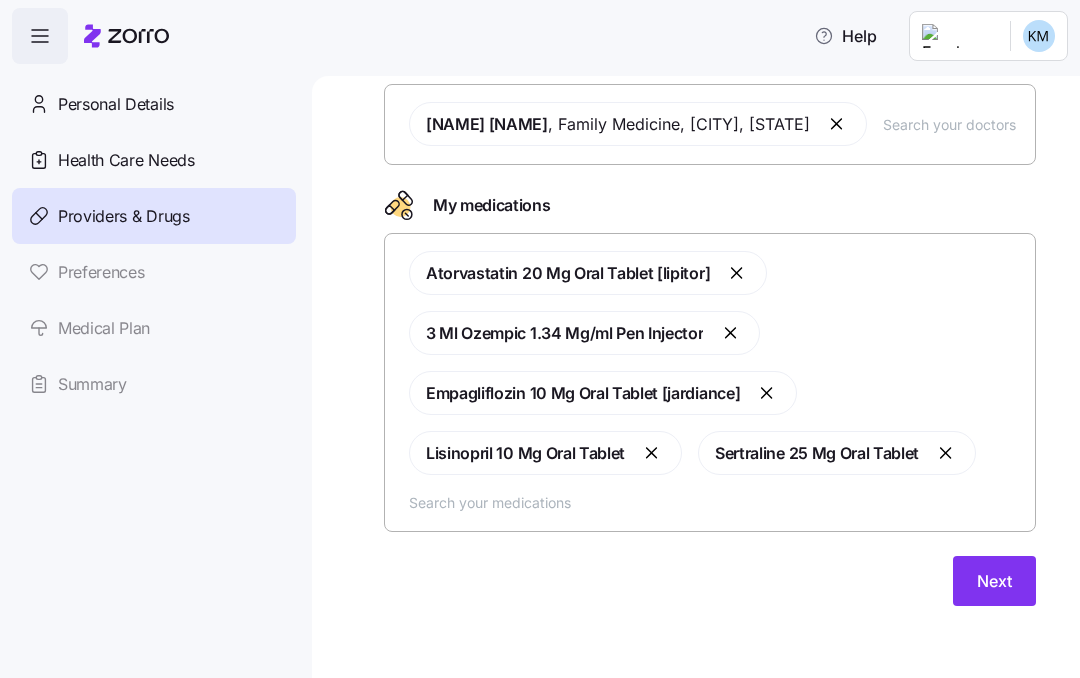 scroll, scrollTop: 155, scrollLeft: 0, axis: vertical 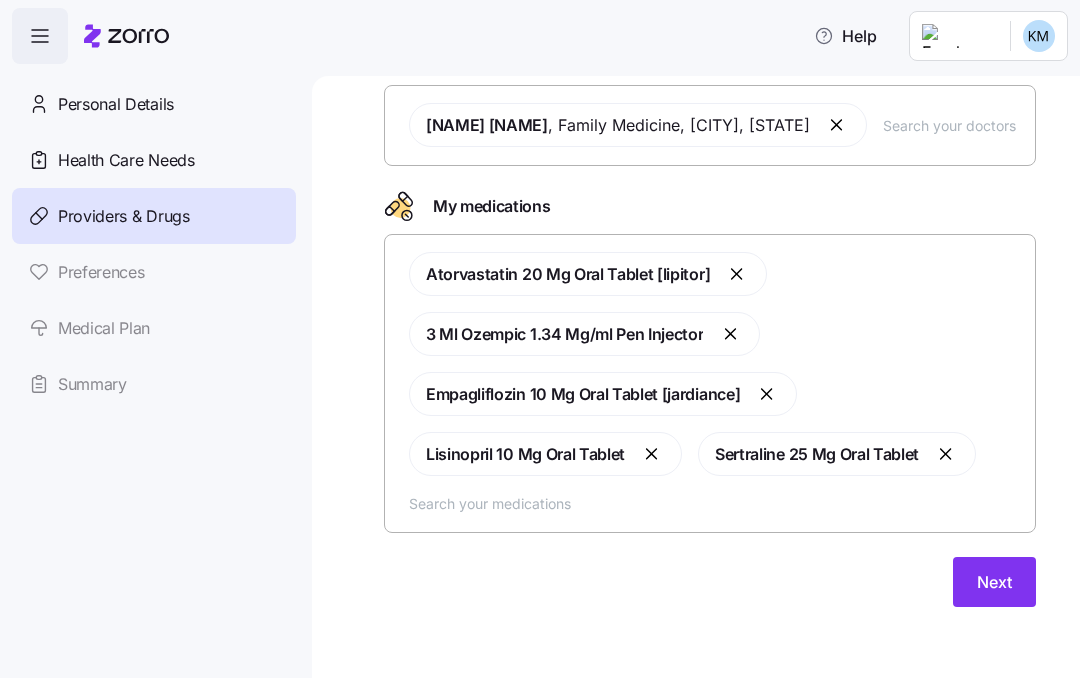click on "Next" at bounding box center [994, 582] 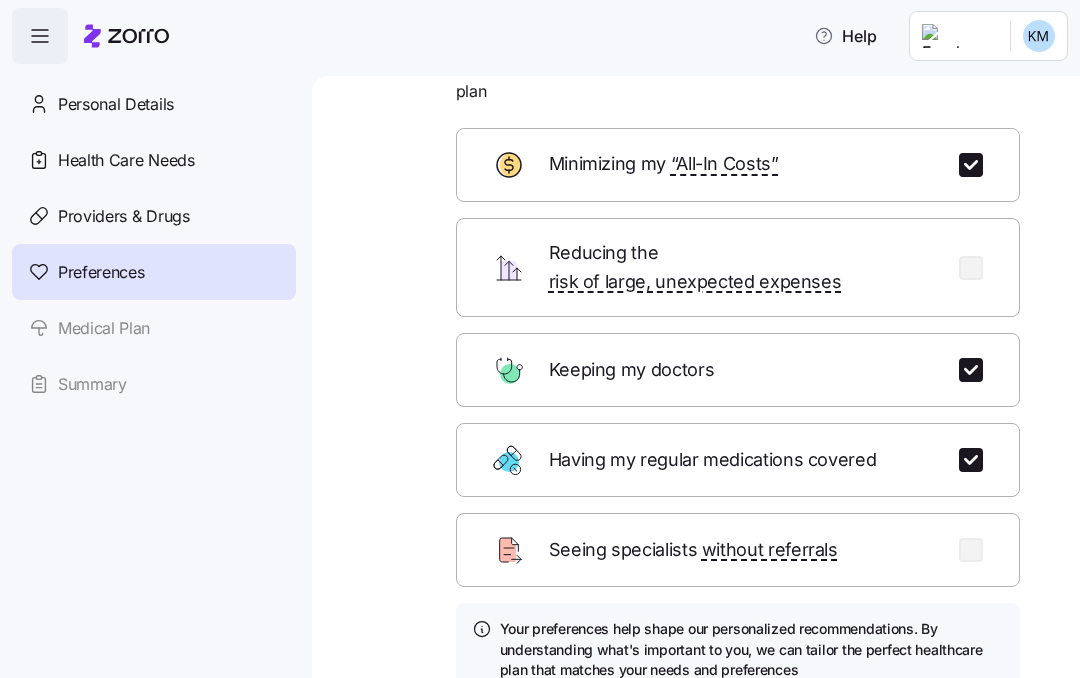 scroll, scrollTop: 94, scrollLeft: 0, axis: vertical 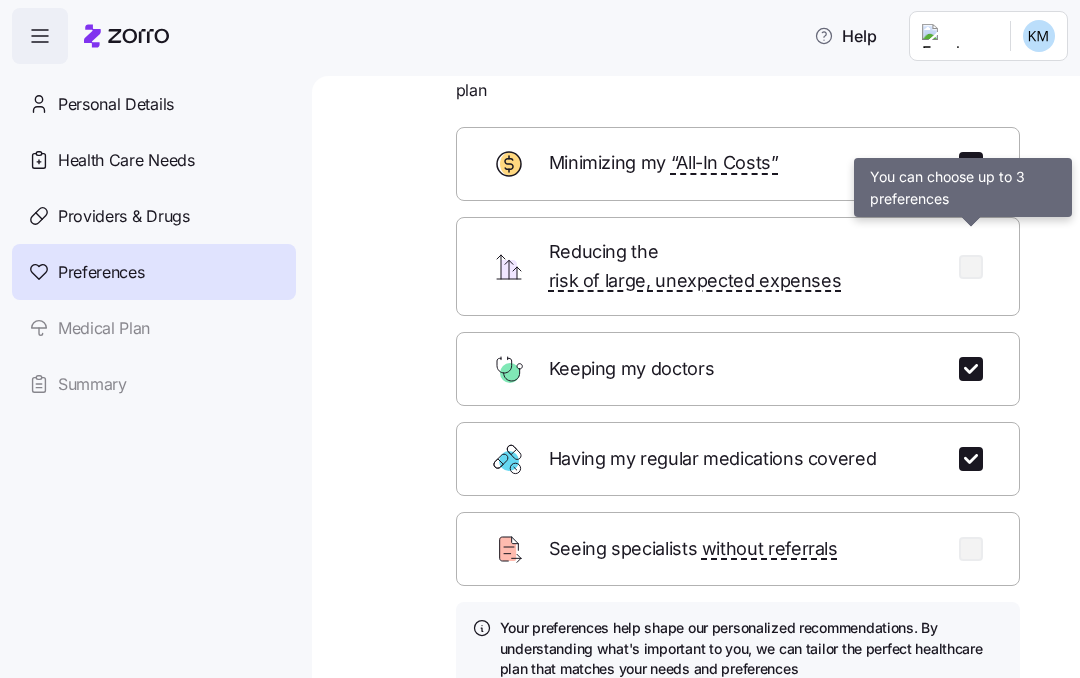 click at bounding box center (971, 369) 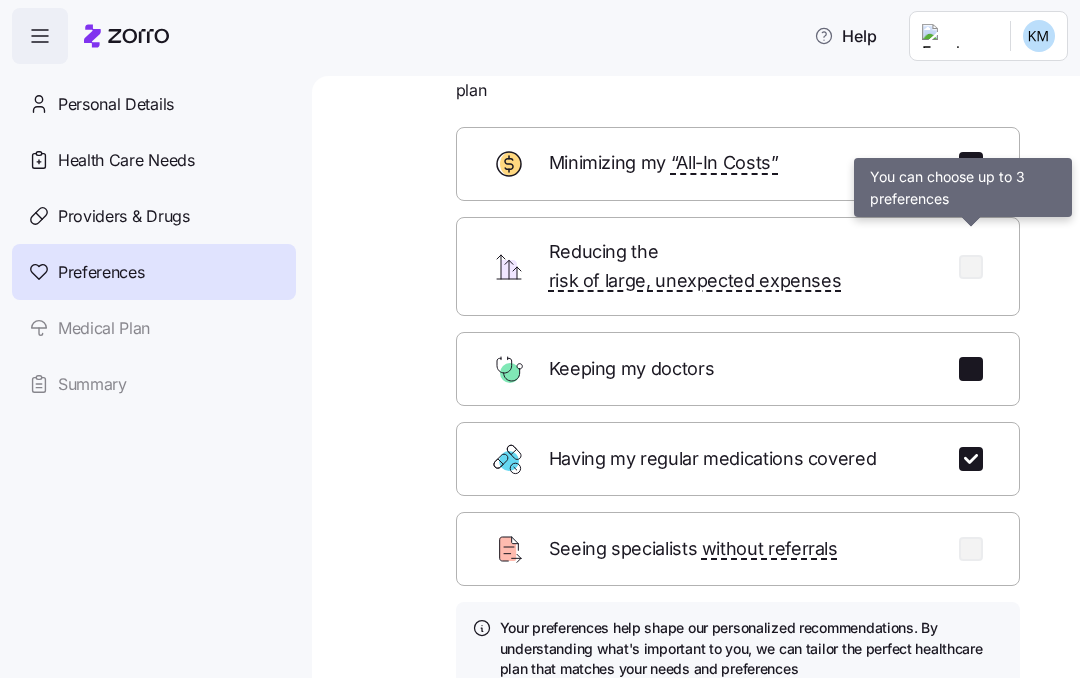 checkbox on "false" 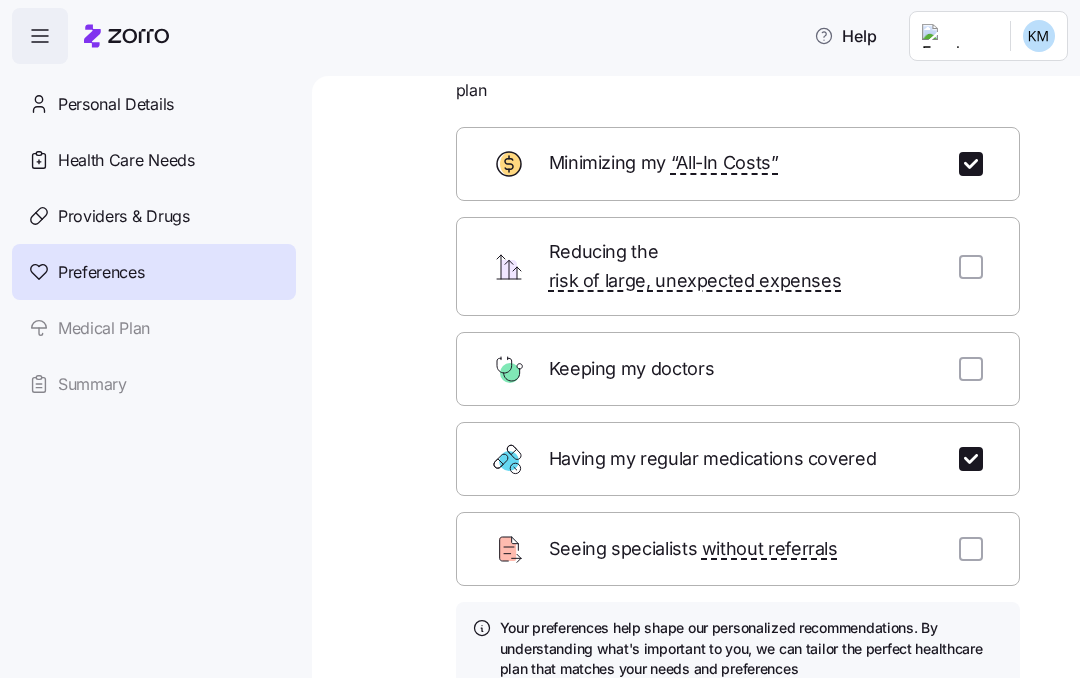 click at bounding box center (971, 267) 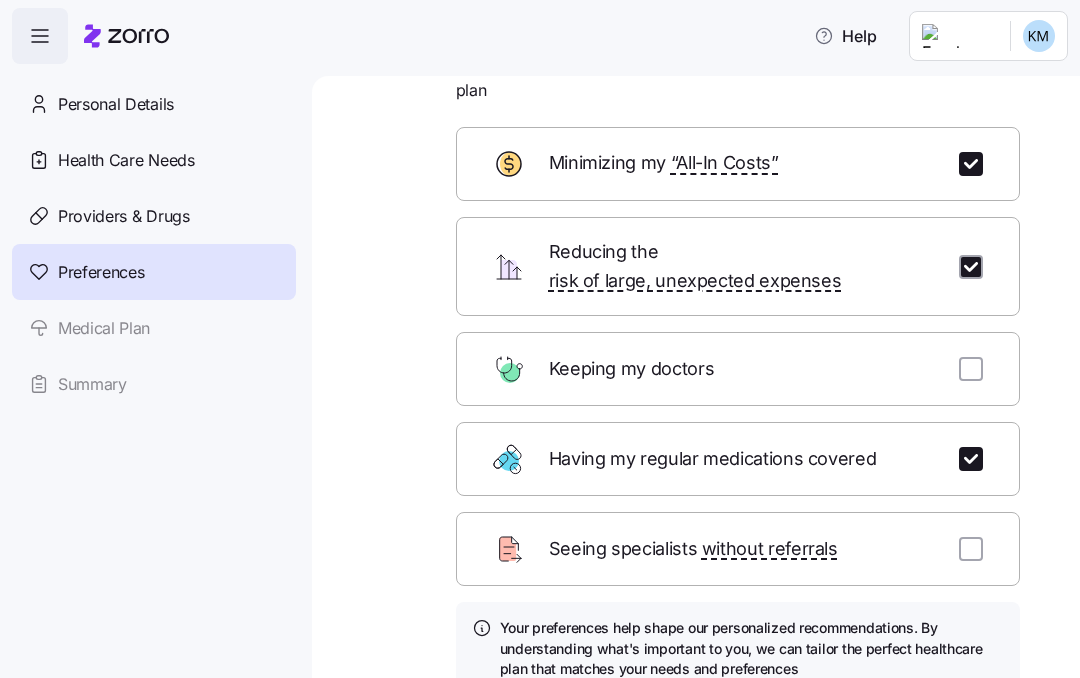 checkbox on "true" 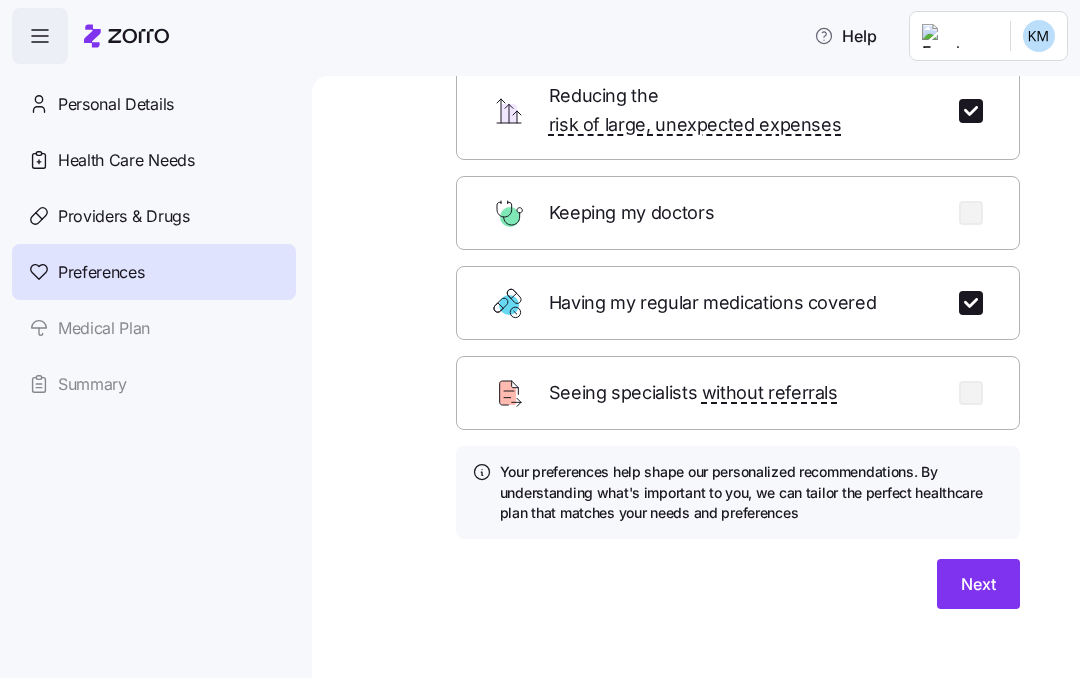 scroll, scrollTop: 249, scrollLeft: 0, axis: vertical 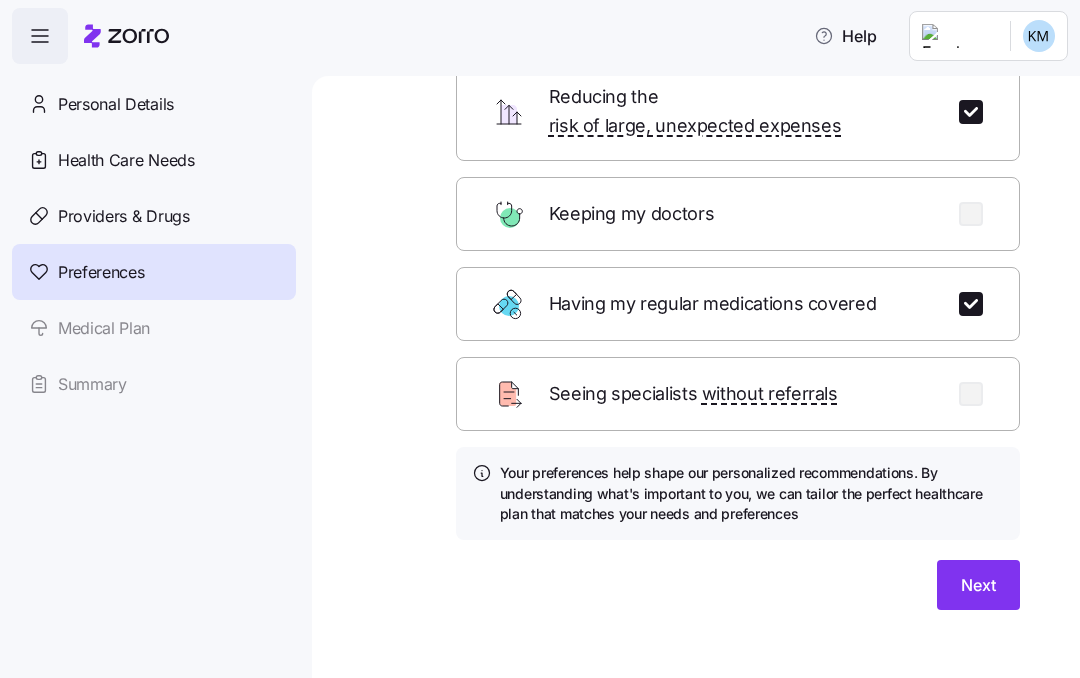 click on "Next" at bounding box center (978, 585) 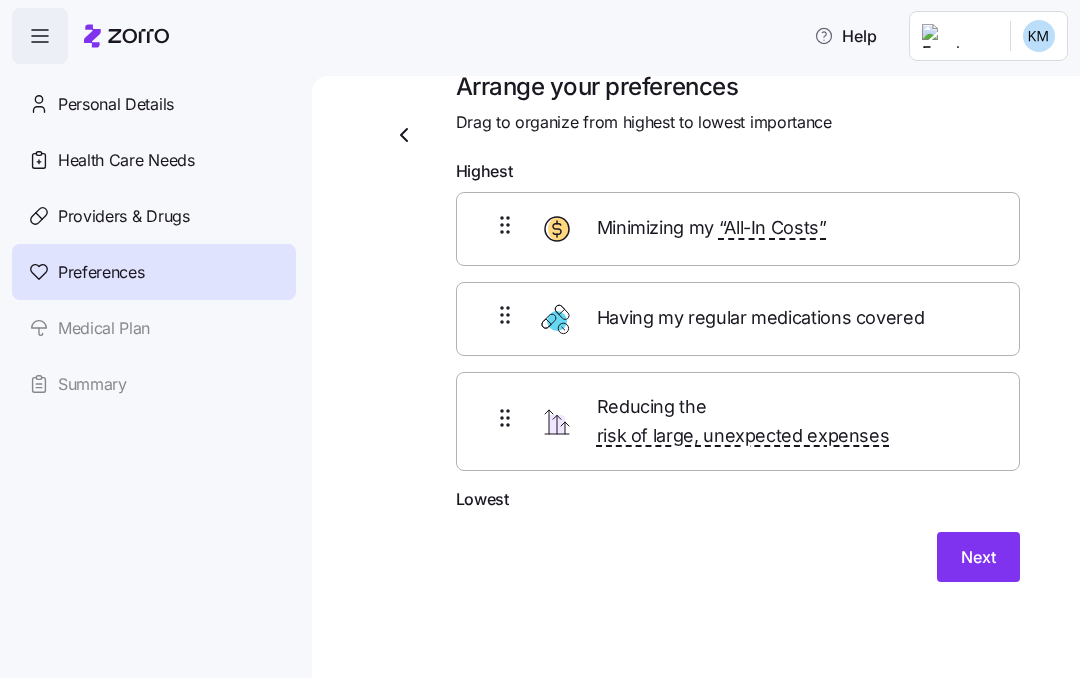 scroll, scrollTop: 33, scrollLeft: 0, axis: vertical 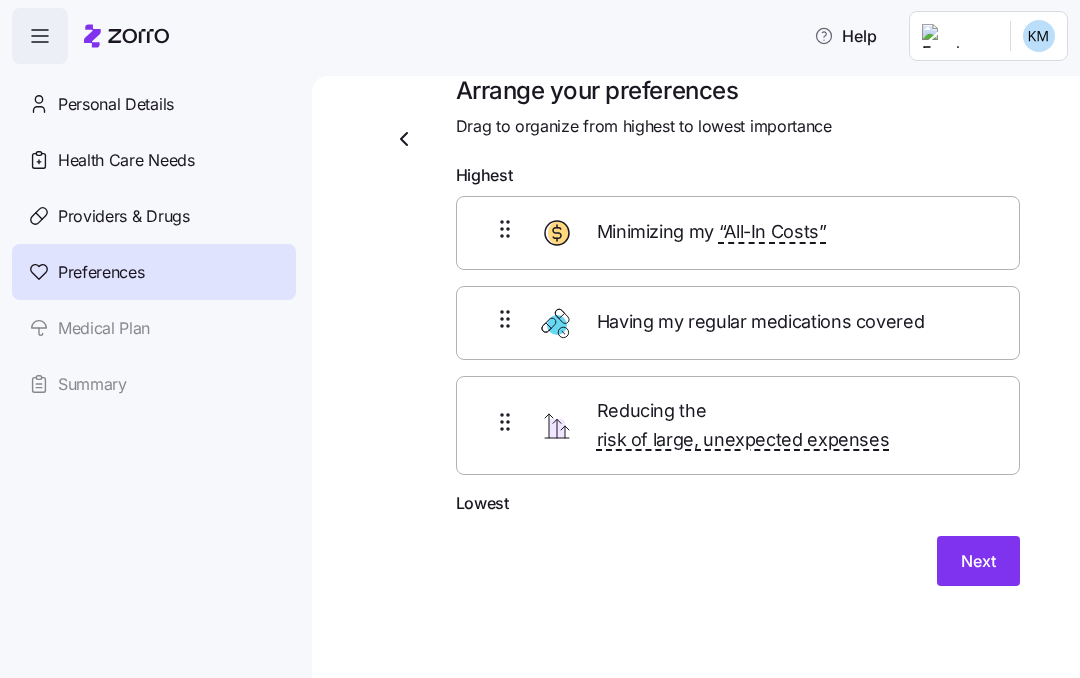 click on "Next" at bounding box center [978, 561] 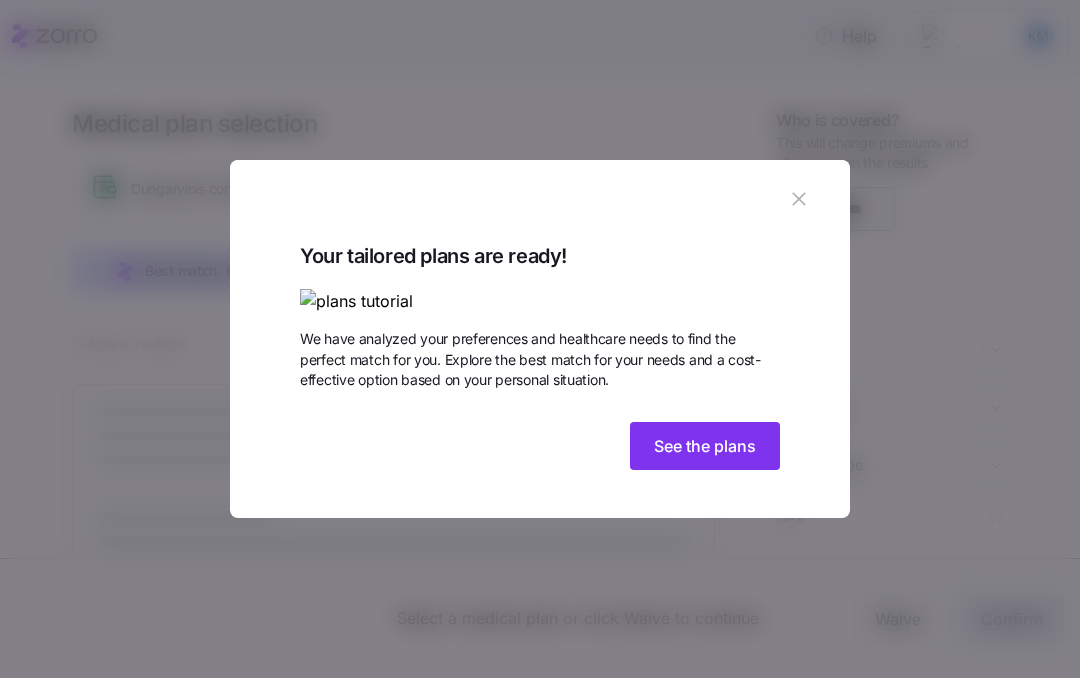 click on "See the plans" at bounding box center (705, 446) 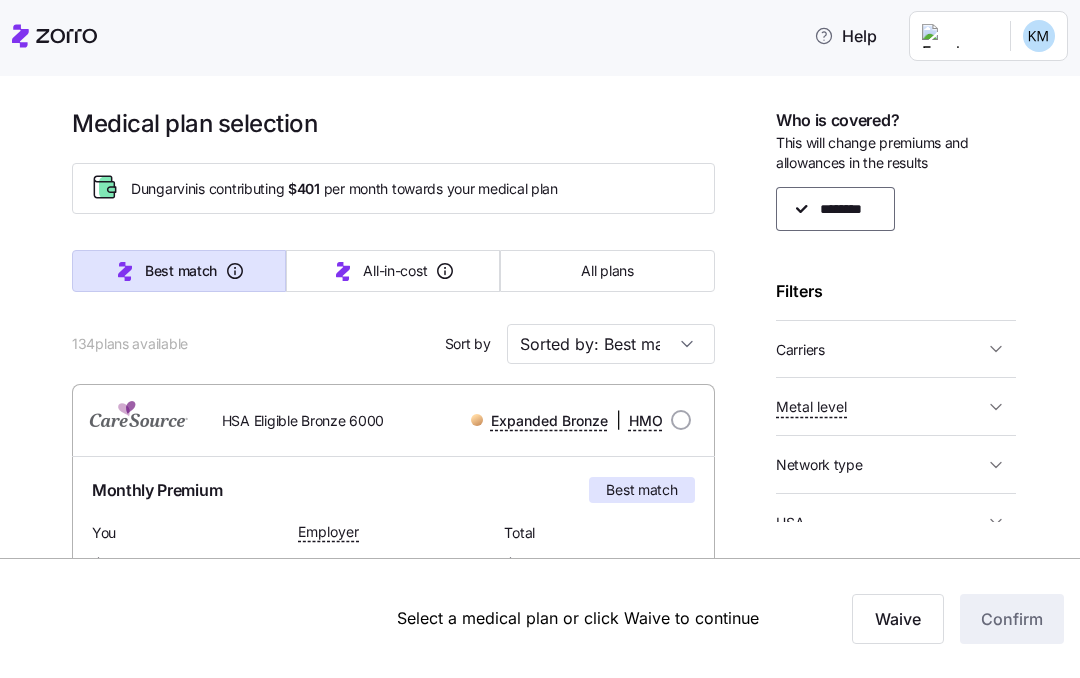 scroll, scrollTop: 0, scrollLeft: 0, axis: both 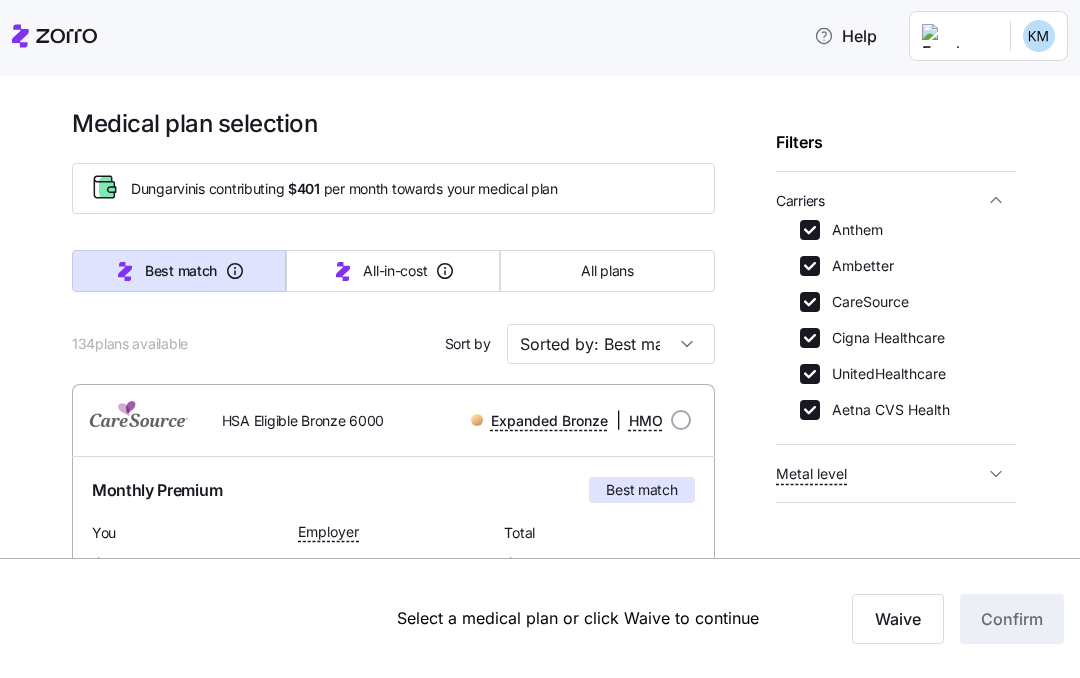 click on "Aetna CVS Health" at bounding box center [810, 410] 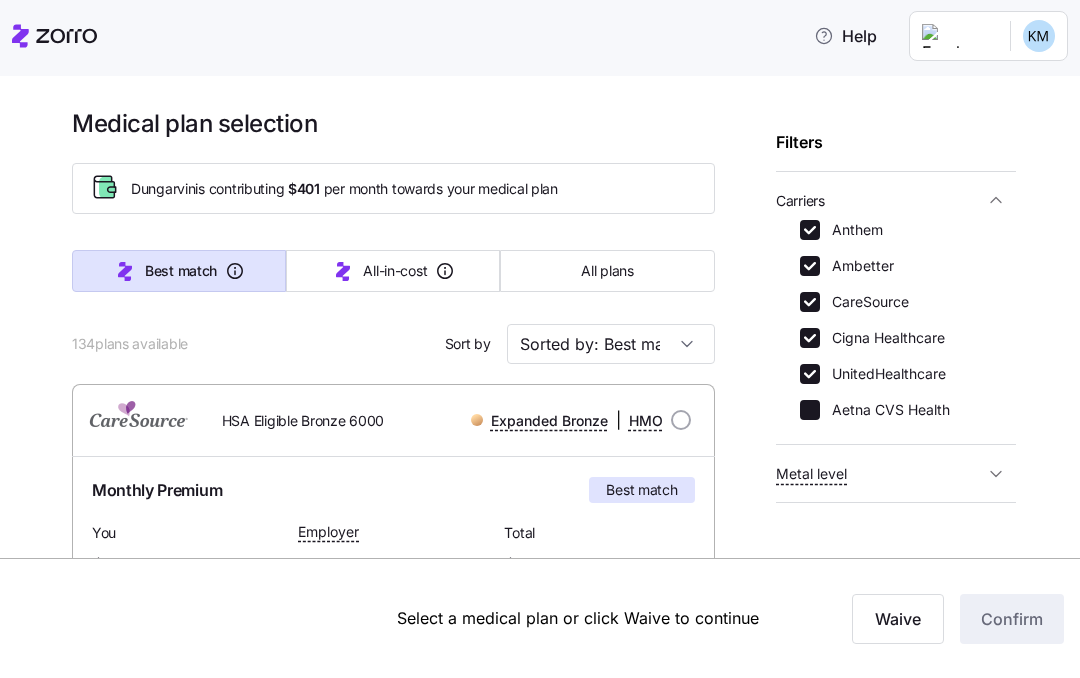 checkbox on "false" 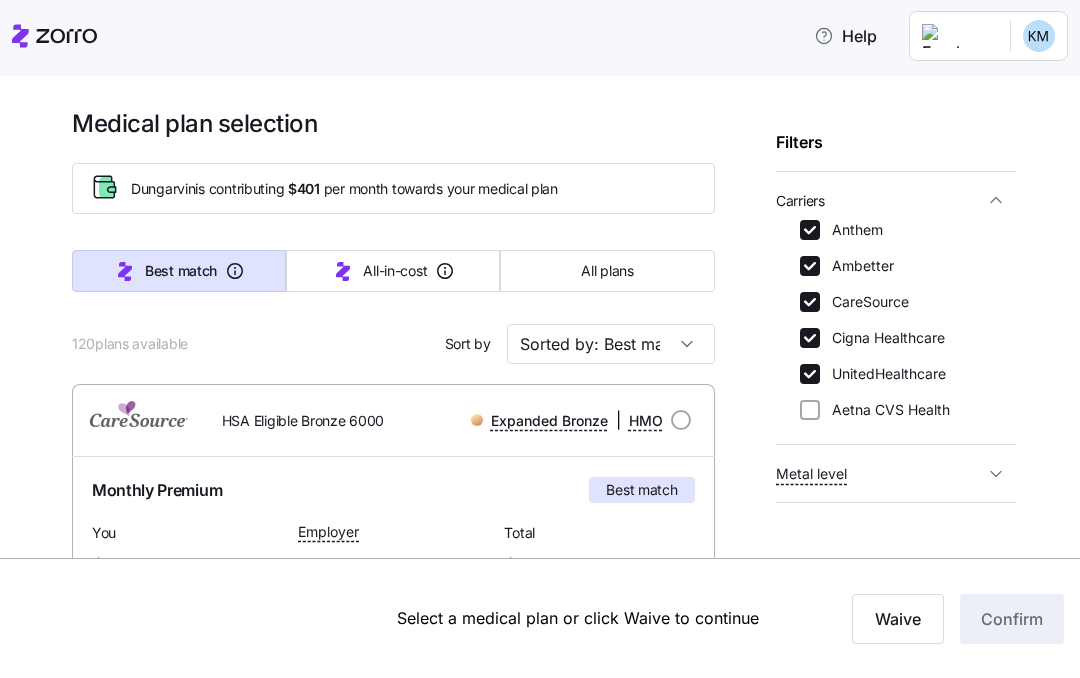 click on "Cigna Healthcare" at bounding box center (810, 338) 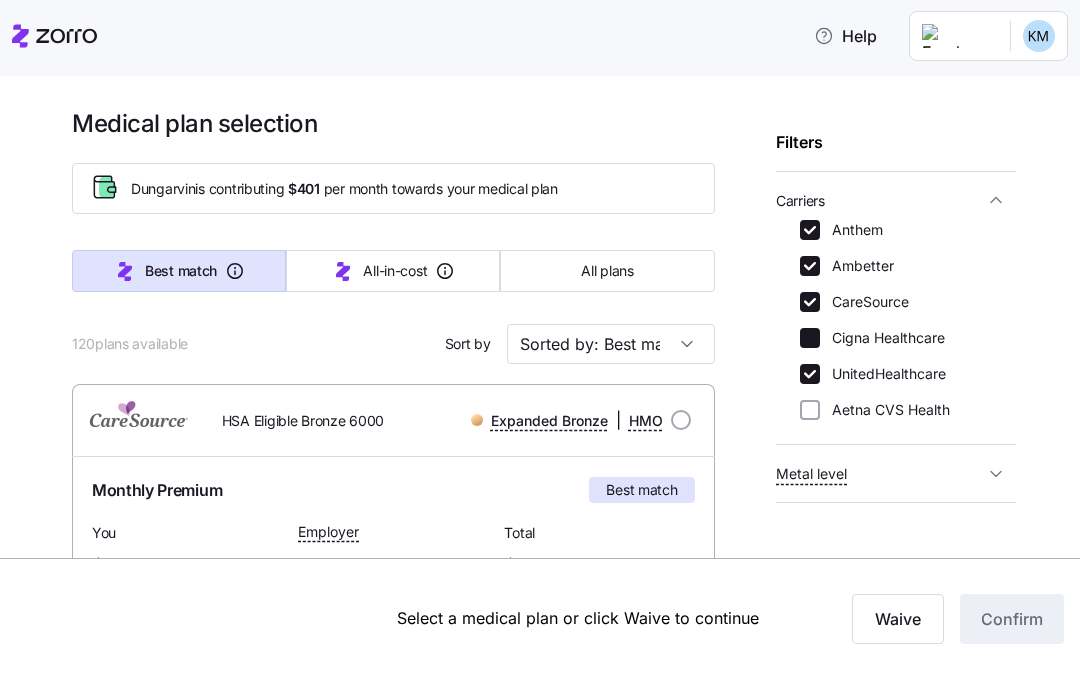 checkbox on "false" 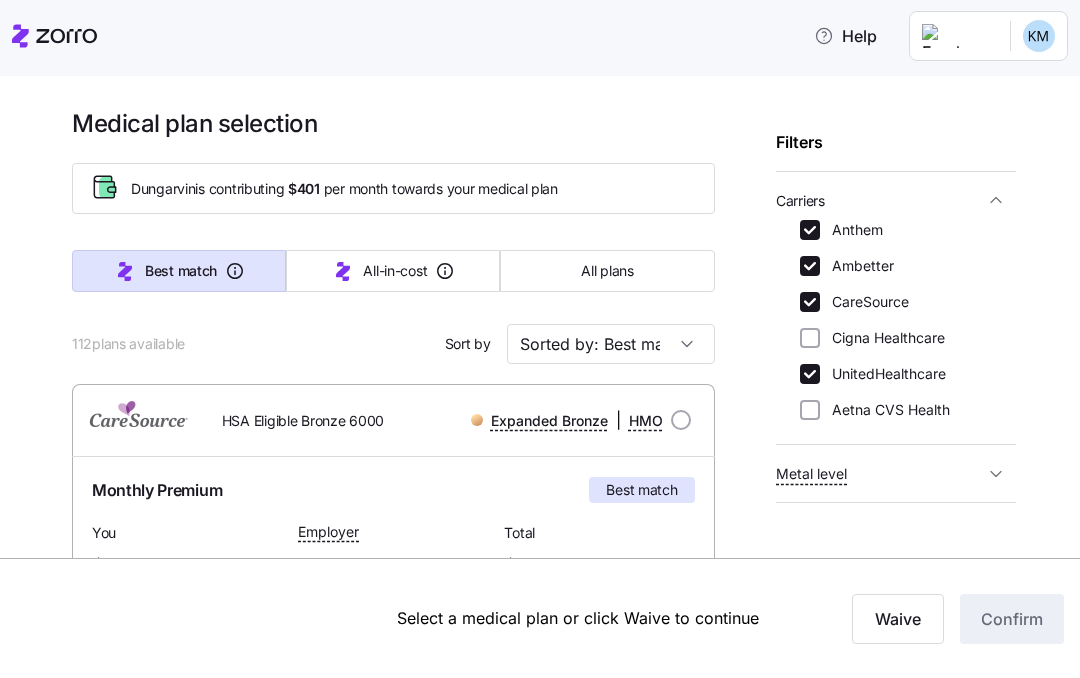 click on "CareSource" at bounding box center (810, 302) 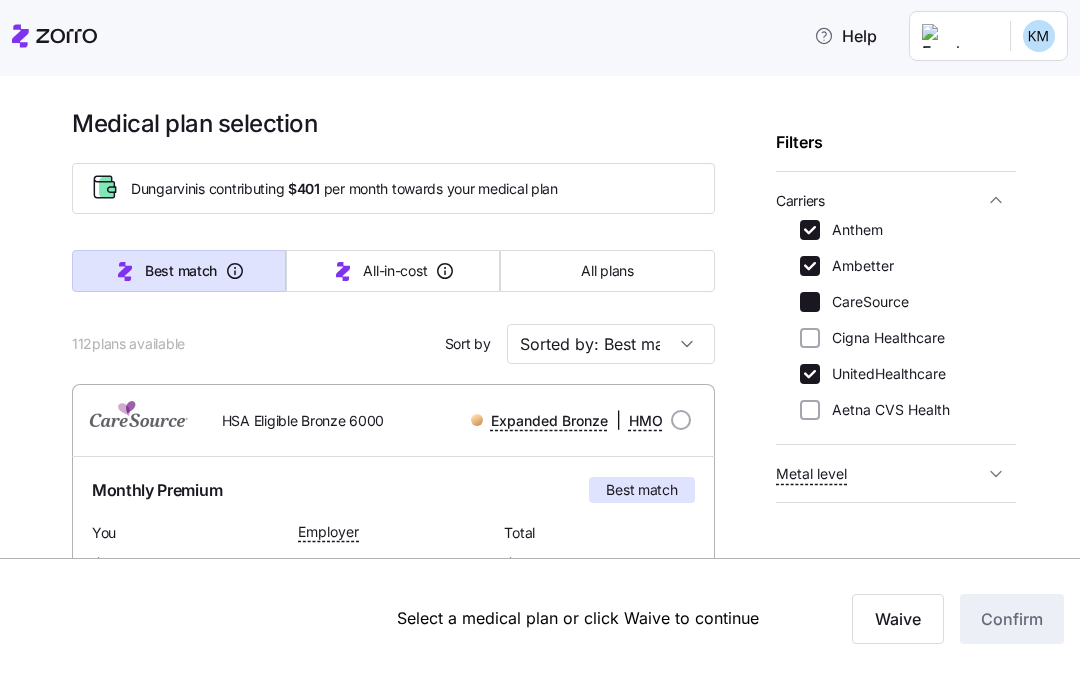 checkbox on "false" 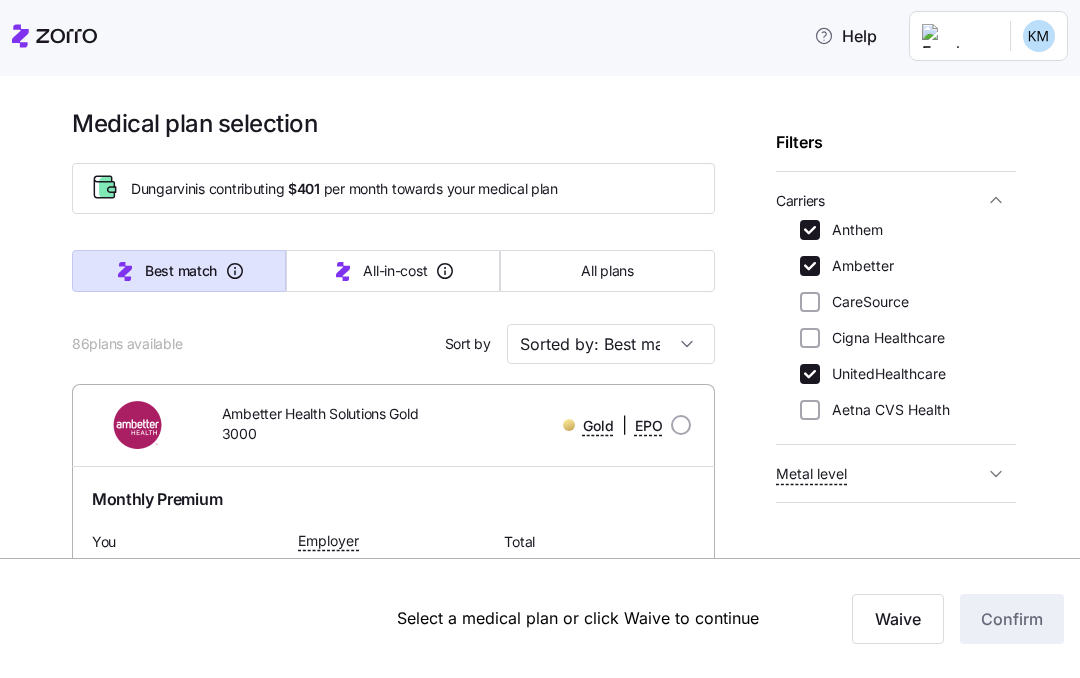 click on "Ambetter" at bounding box center [810, 266] 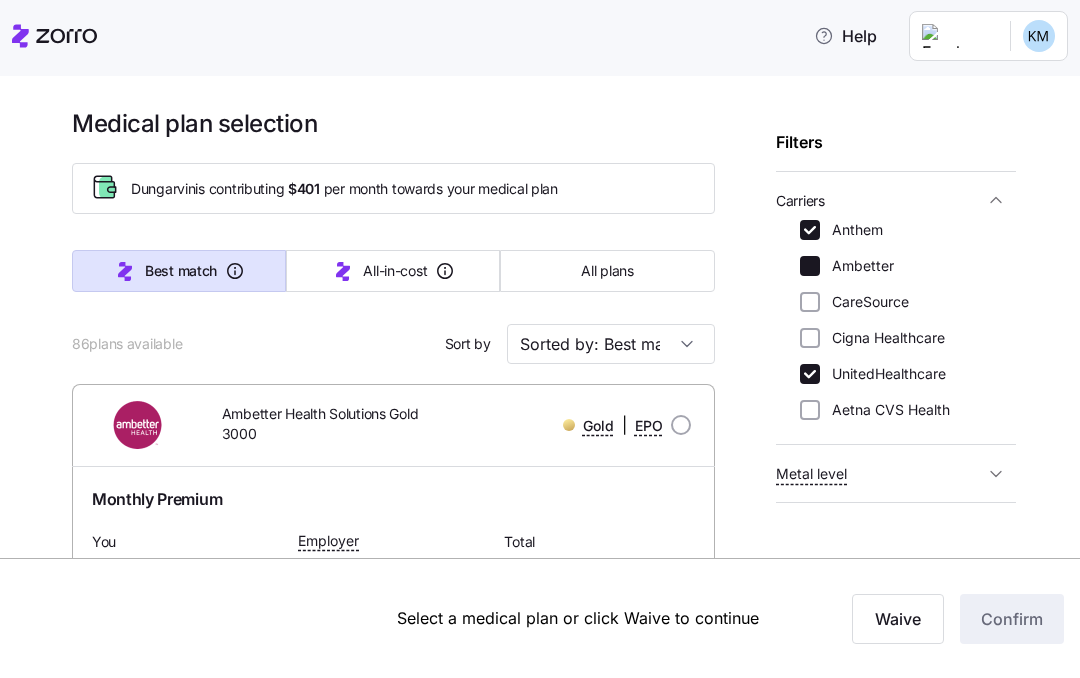 checkbox on "false" 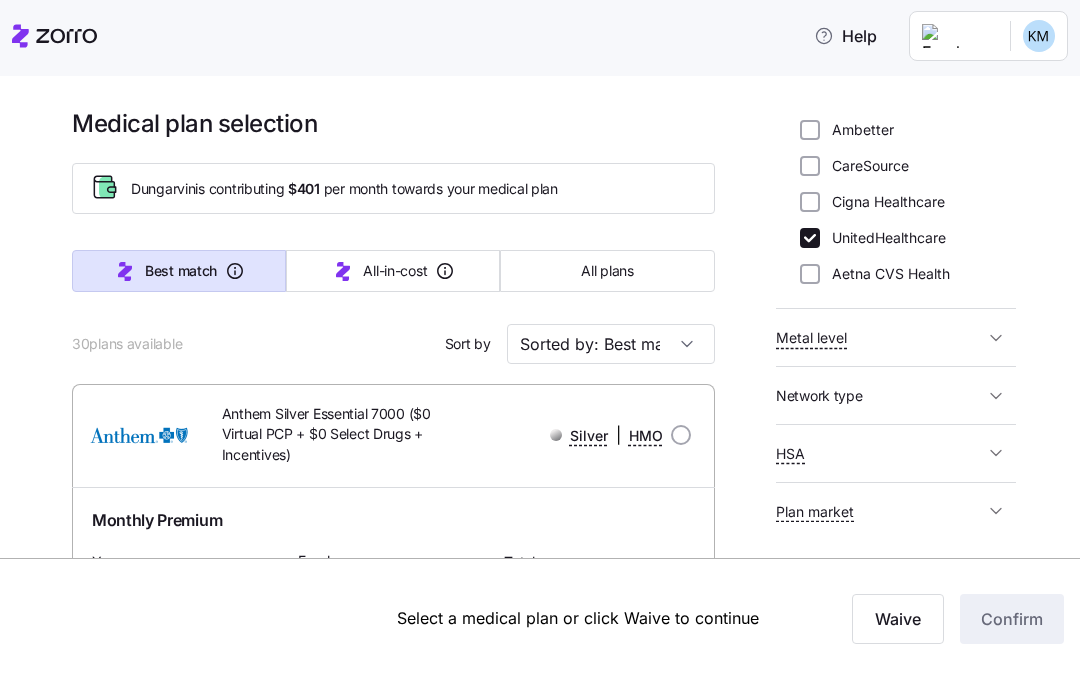 scroll, scrollTop: 288, scrollLeft: 0, axis: vertical 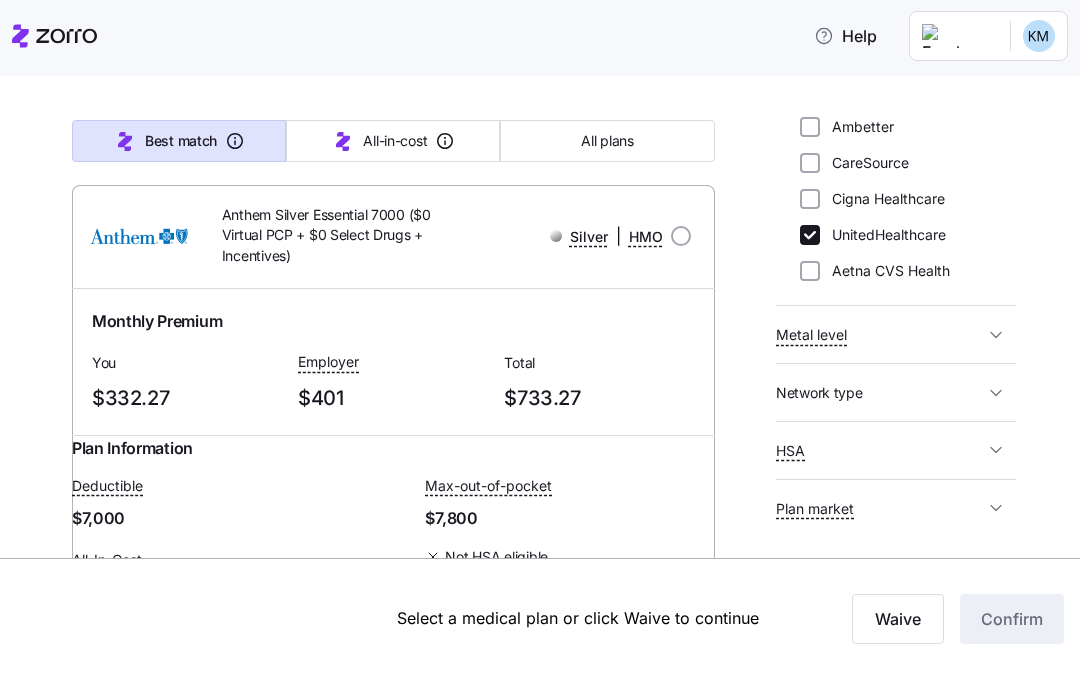 click on "Anthem Silver Essential 7000 ($0 Virtual PCP + $0 Select Drugs + Incentives)" at bounding box center (329, 235) 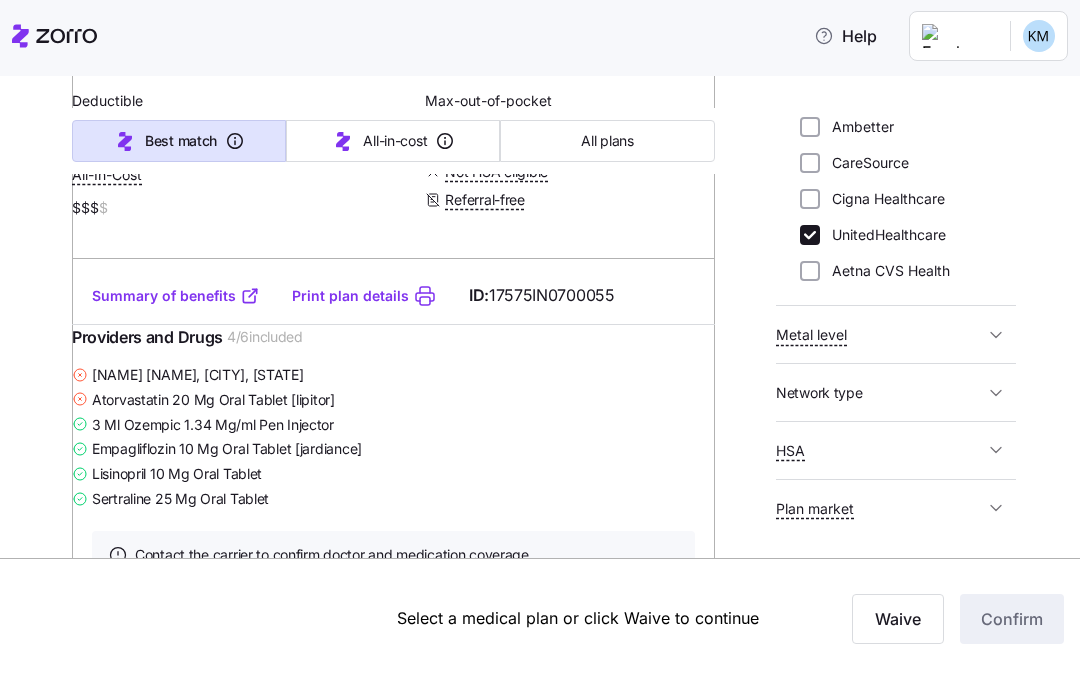 scroll, scrollTop: 583, scrollLeft: 0, axis: vertical 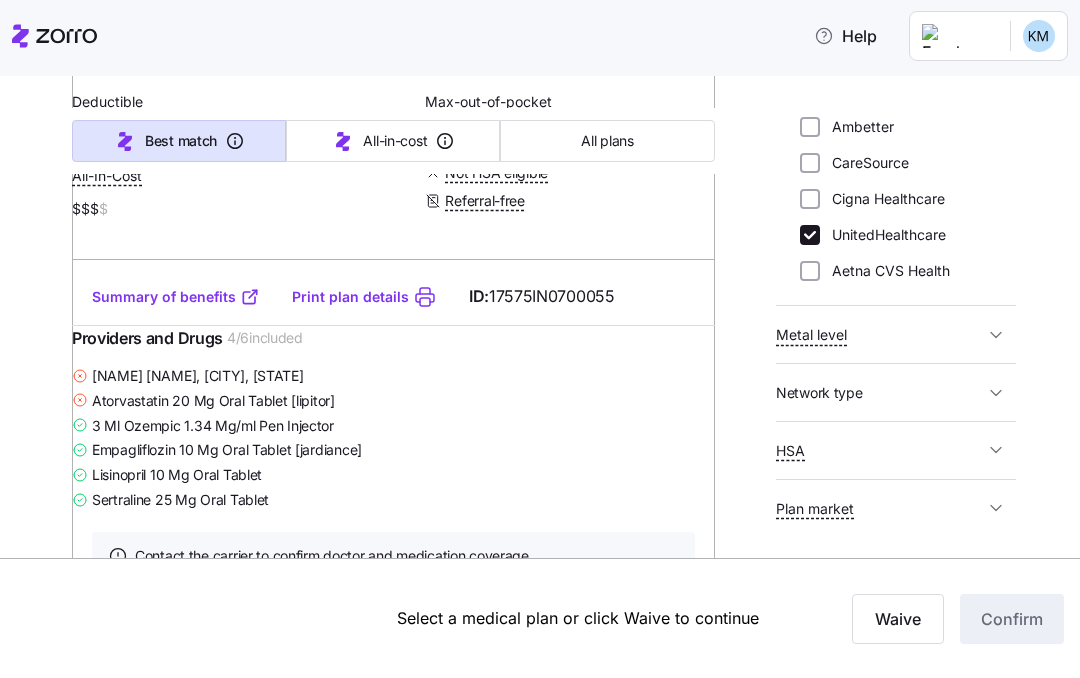 click 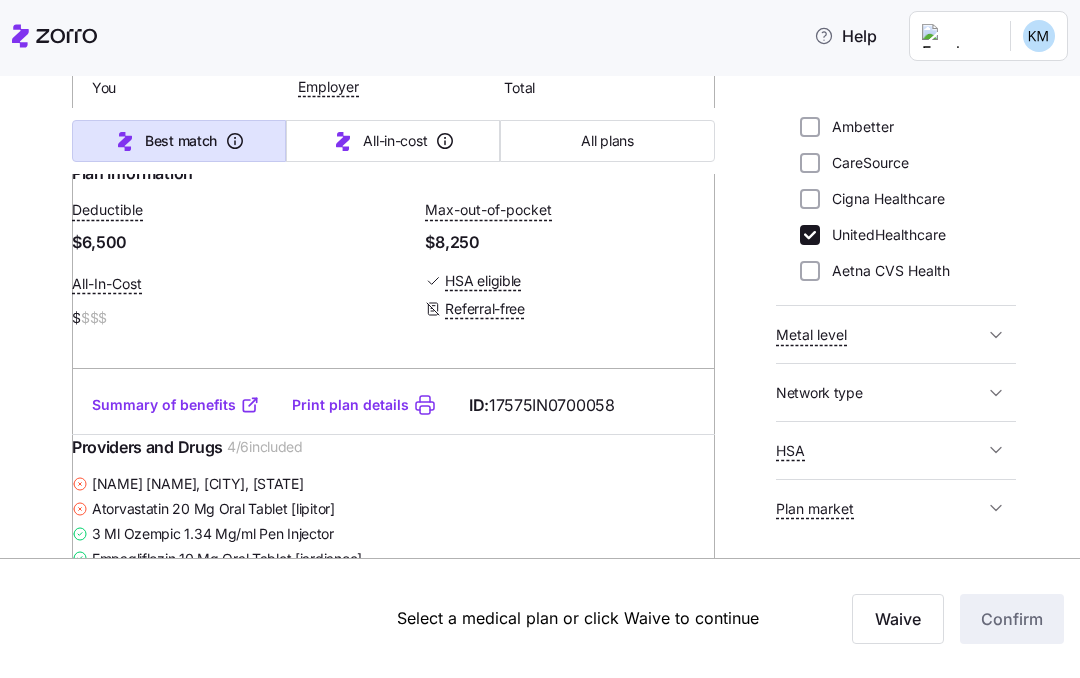 scroll, scrollTop: 2959, scrollLeft: 0, axis: vertical 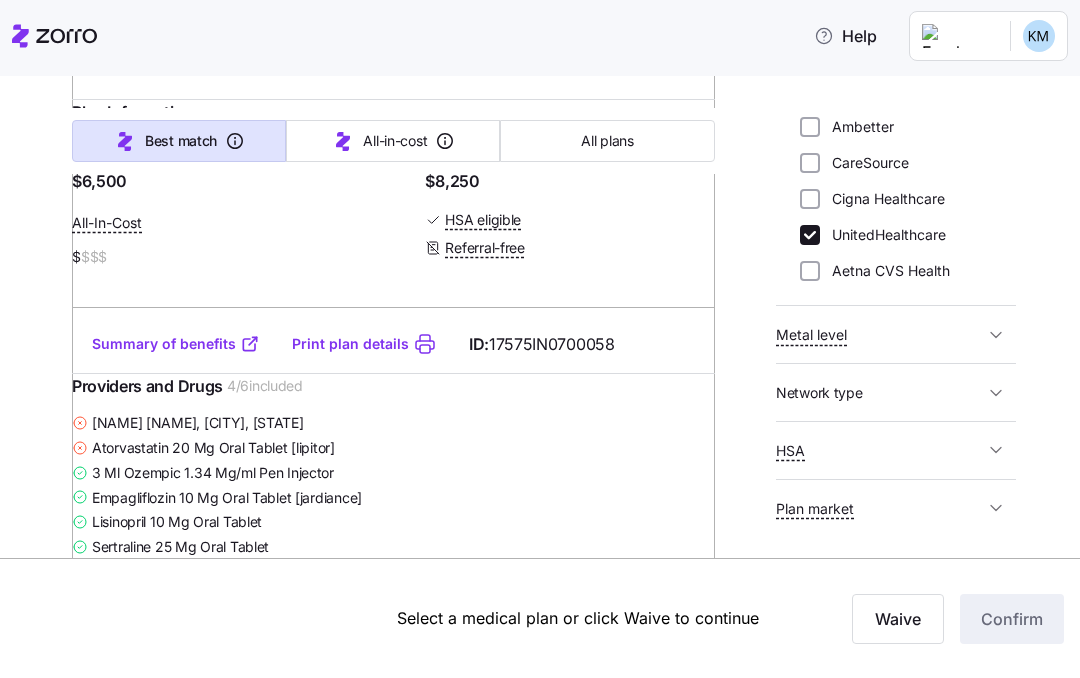 click on "Summary of benefits" at bounding box center [176, 344] 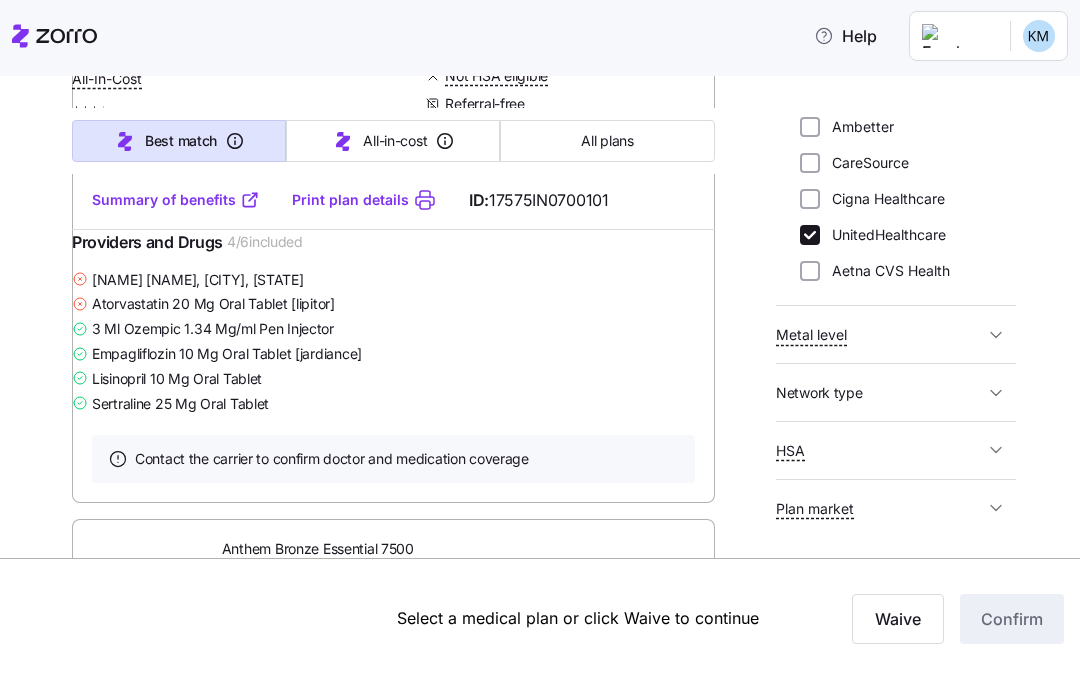 scroll, scrollTop: 3898, scrollLeft: 0, axis: vertical 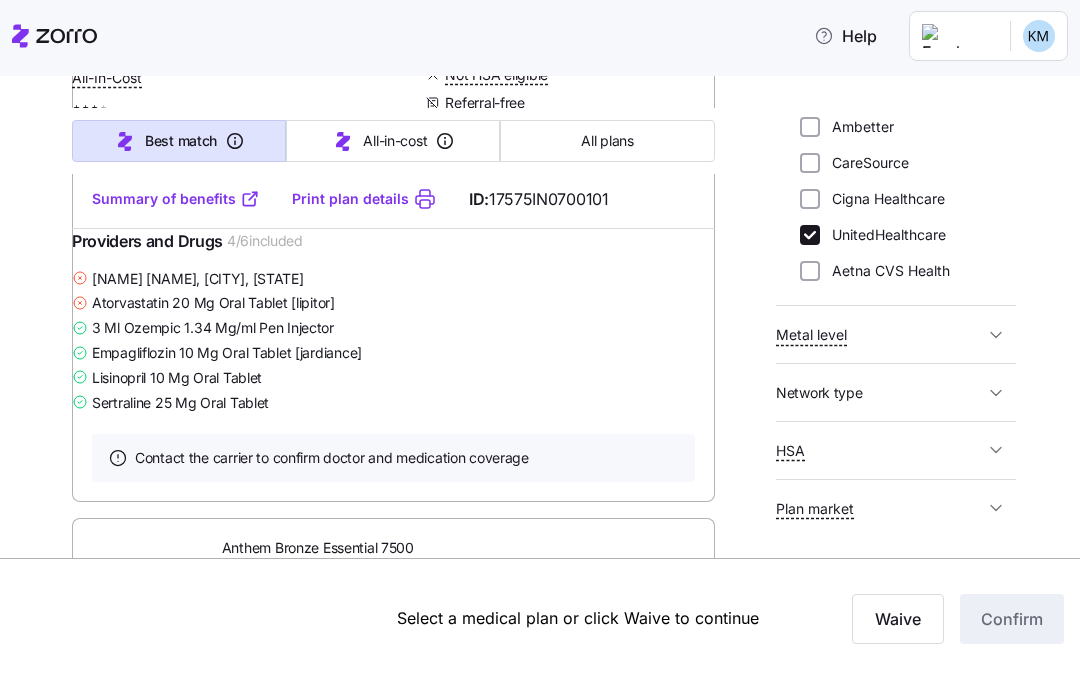 click 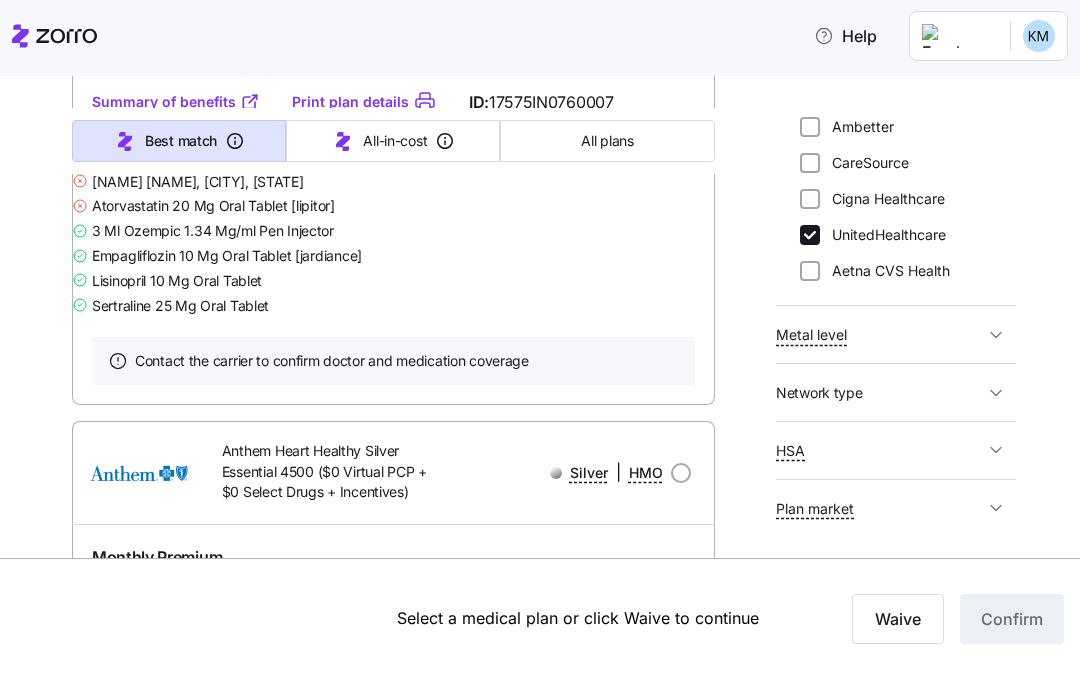 scroll, scrollTop: 5625, scrollLeft: 0, axis: vertical 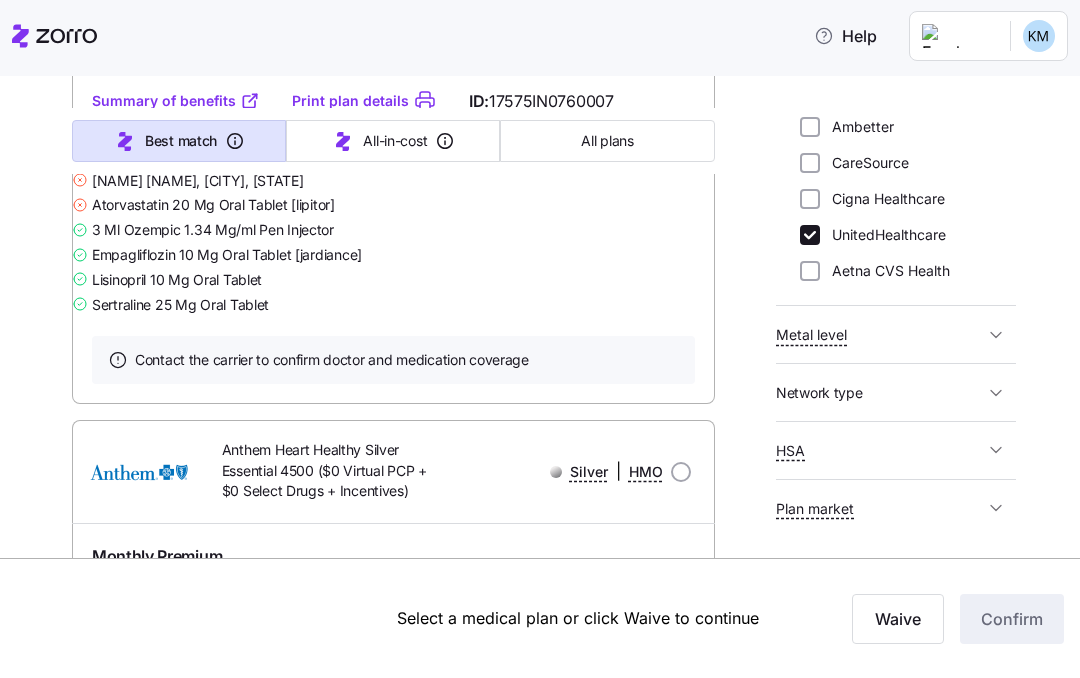 click 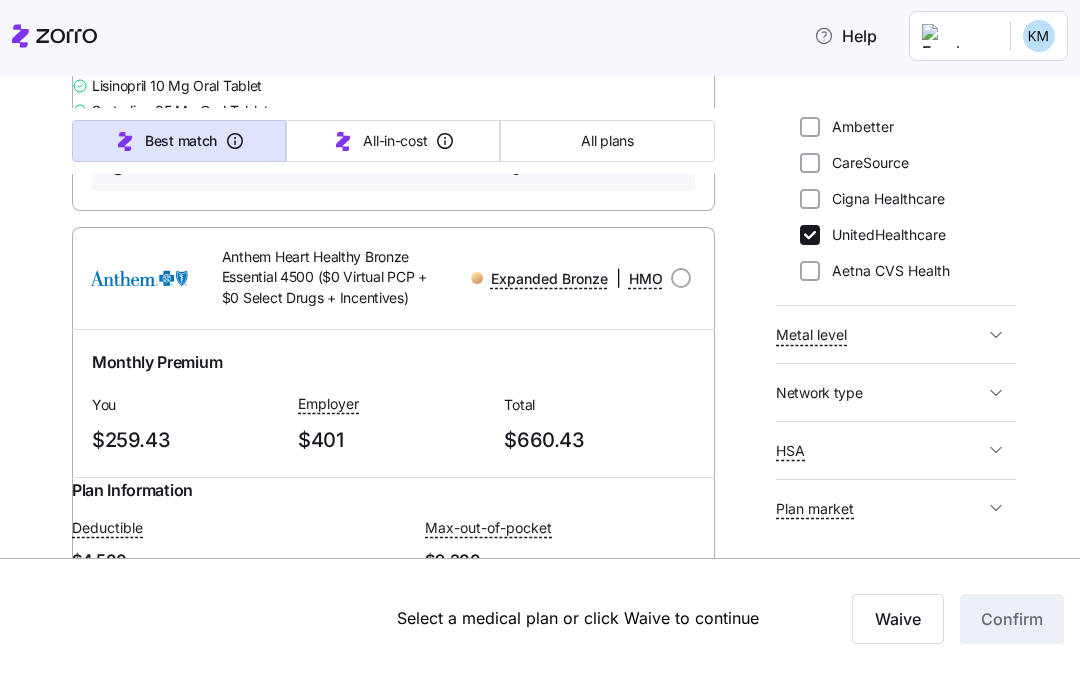 scroll, scrollTop: 8272, scrollLeft: 0, axis: vertical 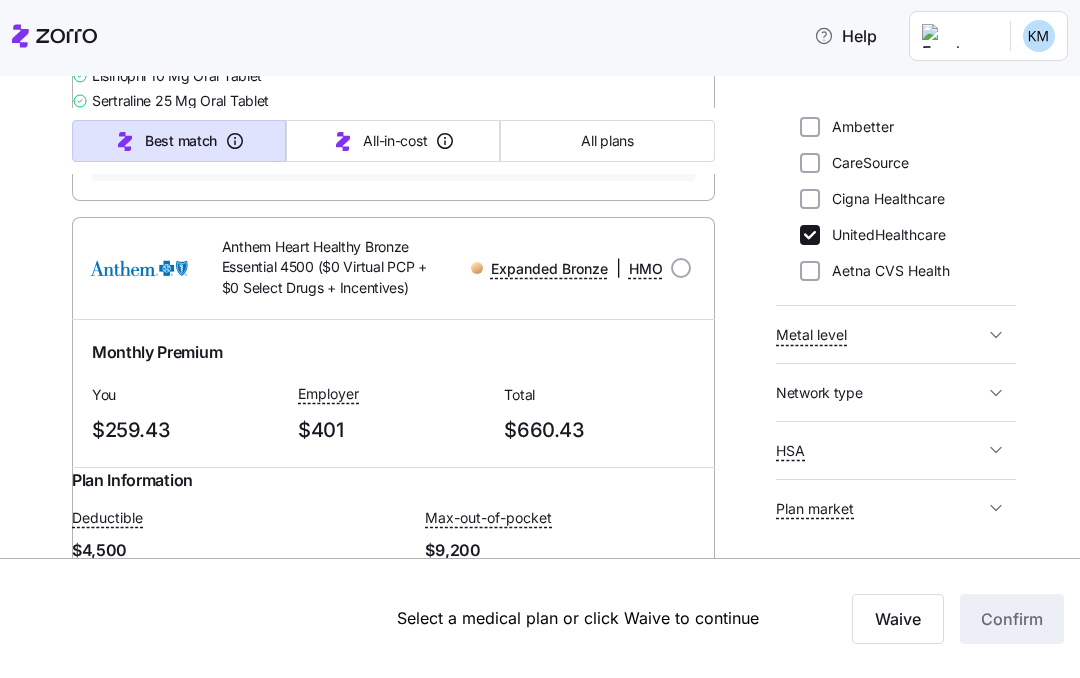 click on "Summary of benefits" at bounding box center (176, -102) 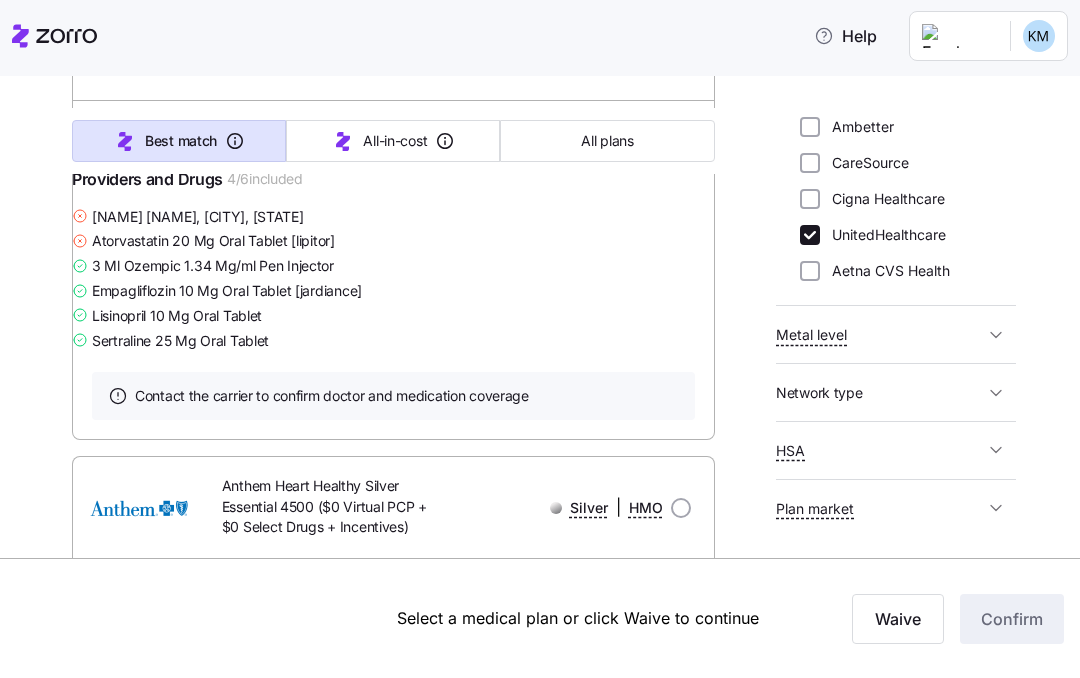 scroll, scrollTop: 5590, scrollLeft: 0, axis: vertical 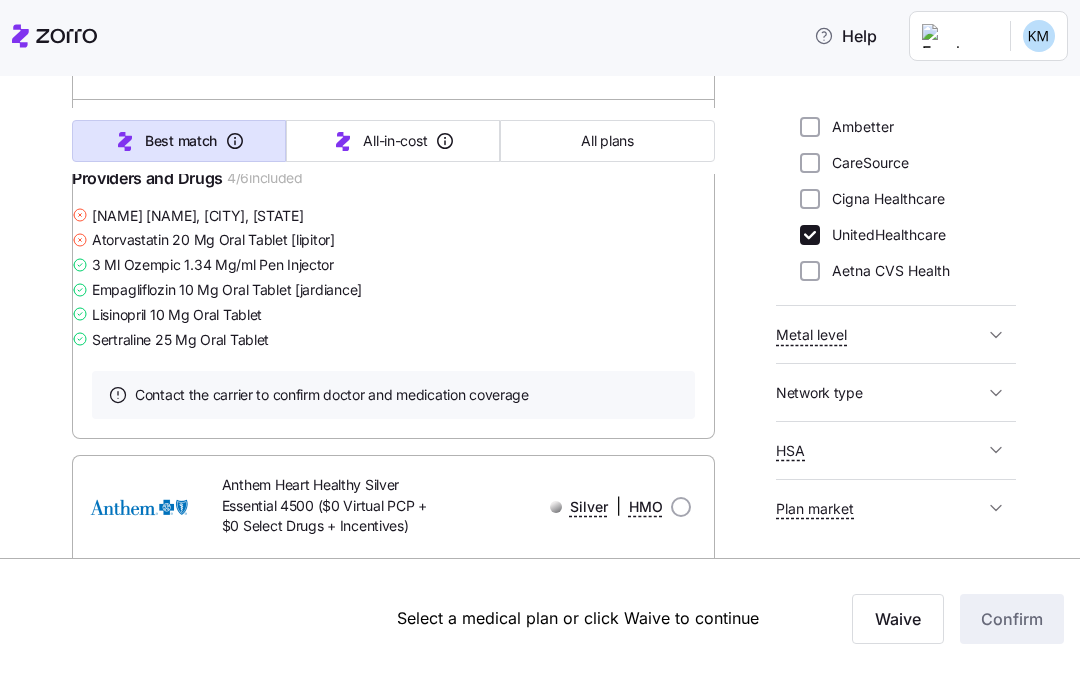 click on "Summary of benefits" at bounding box center [176, 136] 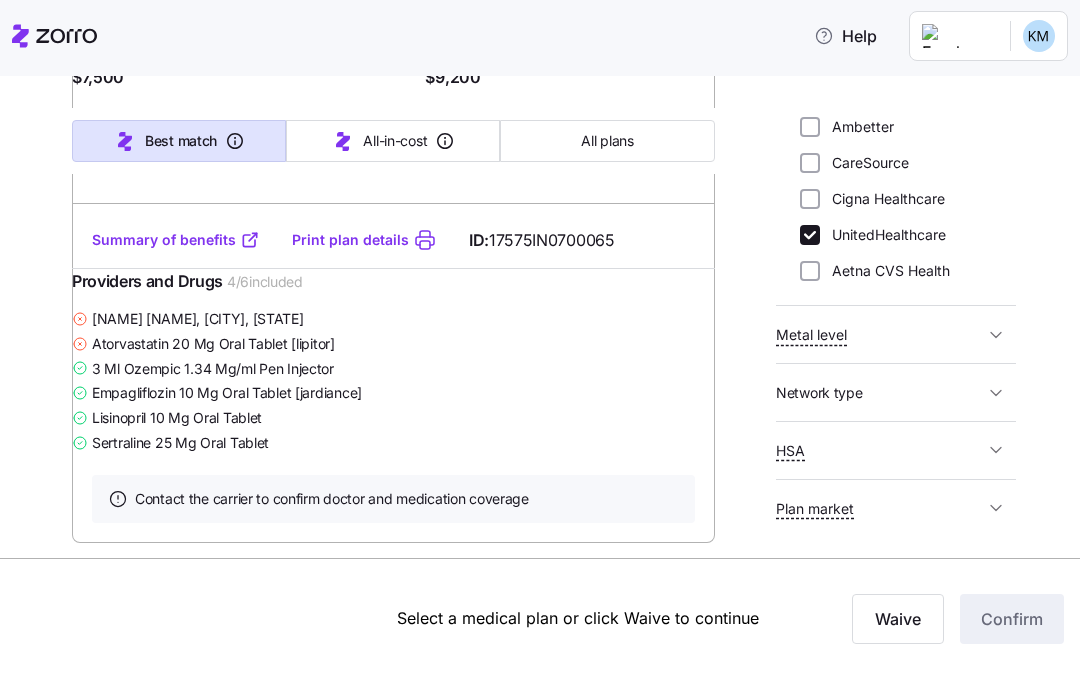 scroll, scrollTop: 4703, scrollLeft: 0, axis: vertical 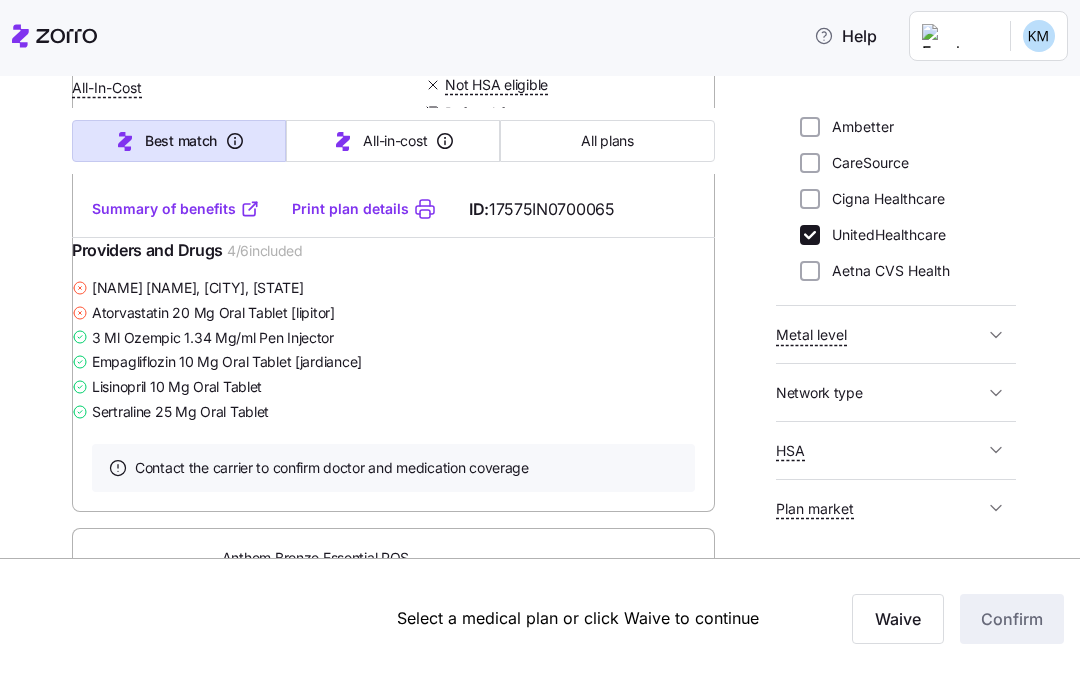 click 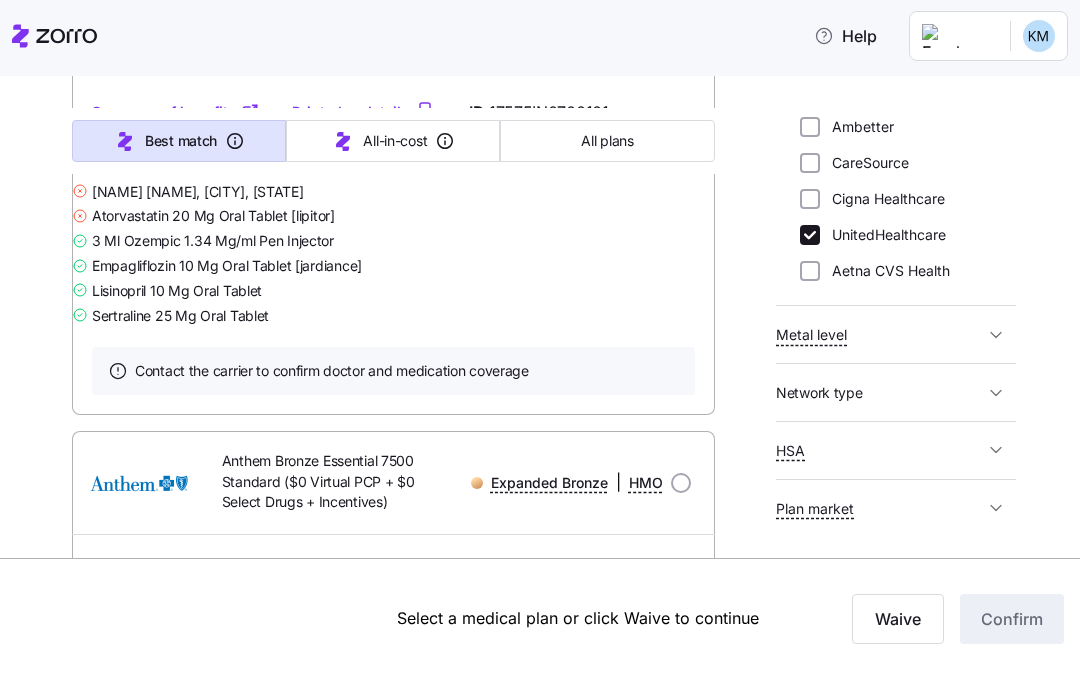 scroll, scrollTop: 3986, scrollLeft: 0, axis: vertical 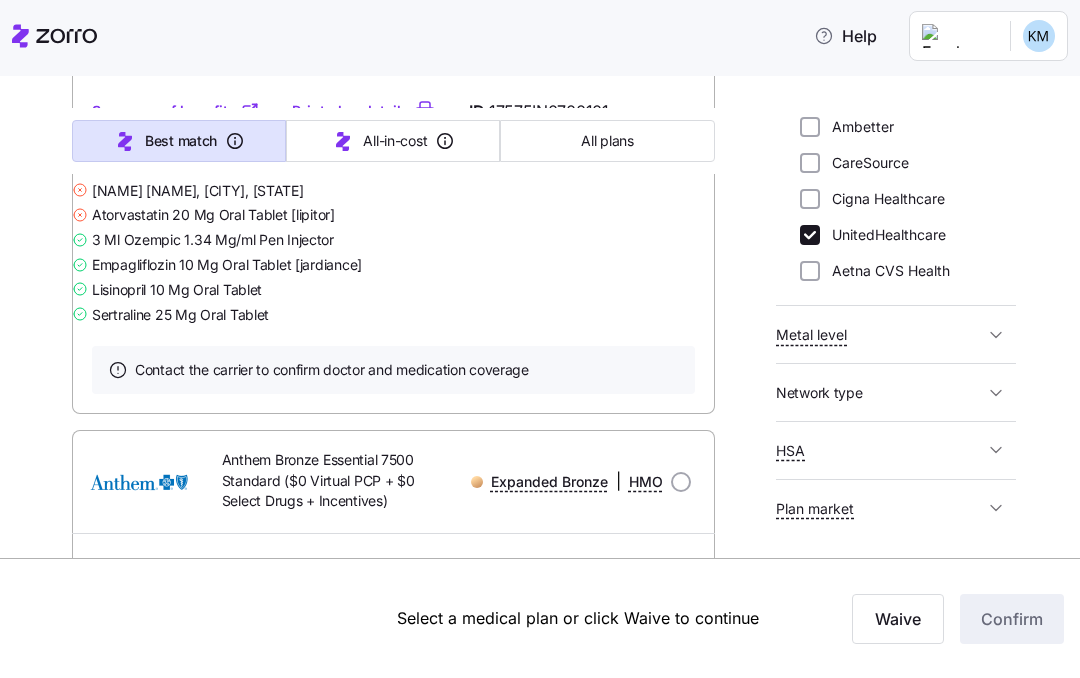 click on "Summary of benefits" at bounding box center (176, 111) 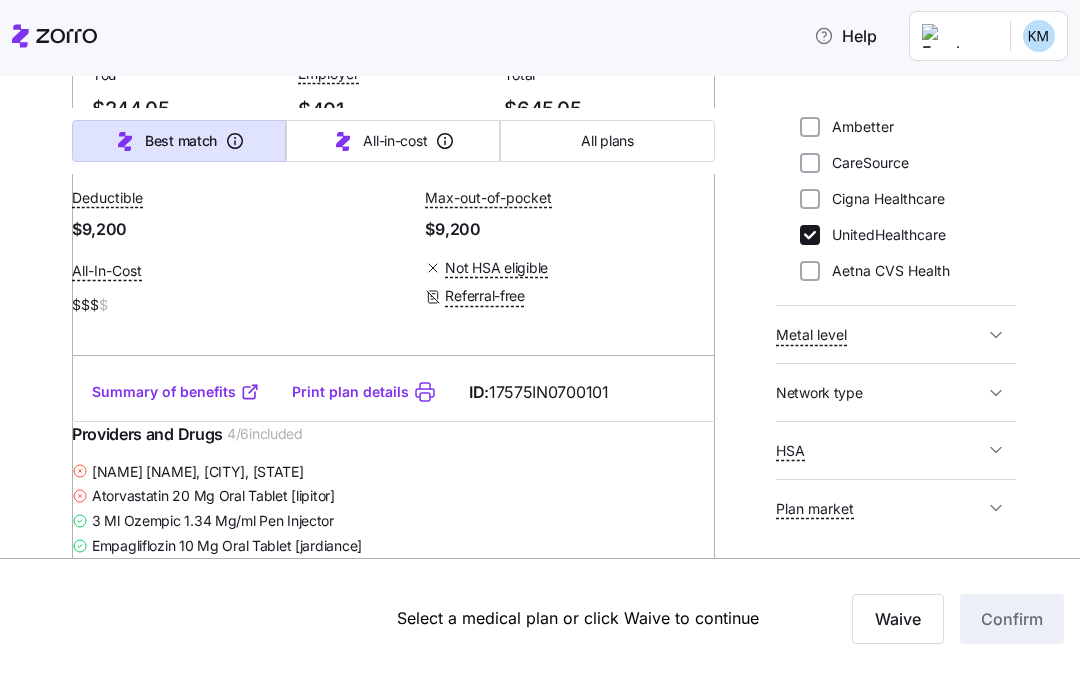 scroll, scrollTop: 3709, scrollLeft: 0, axis: vertical 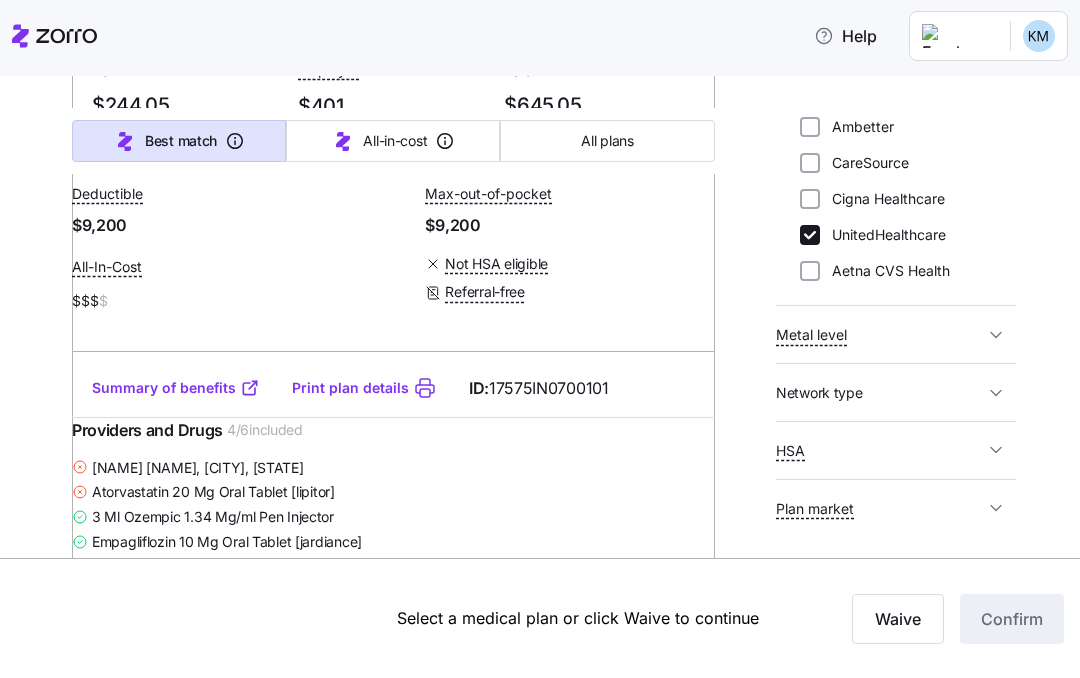 click at bounding box center (996, 393) 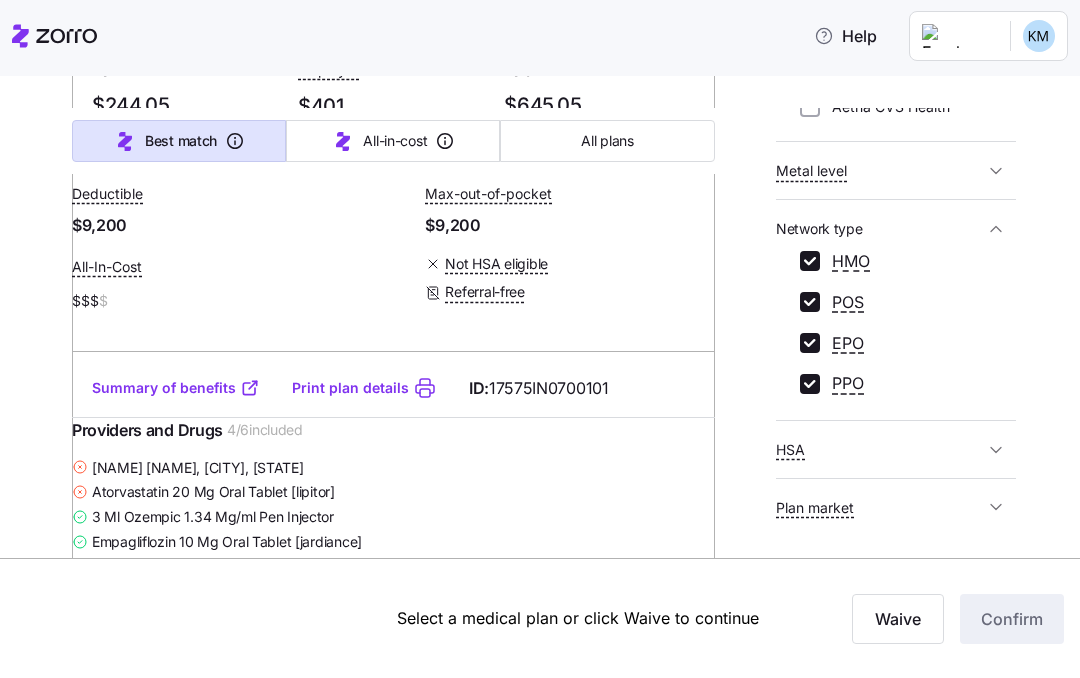scroll, scrollTop: 454, scrollLeft: 0, axis: vertical 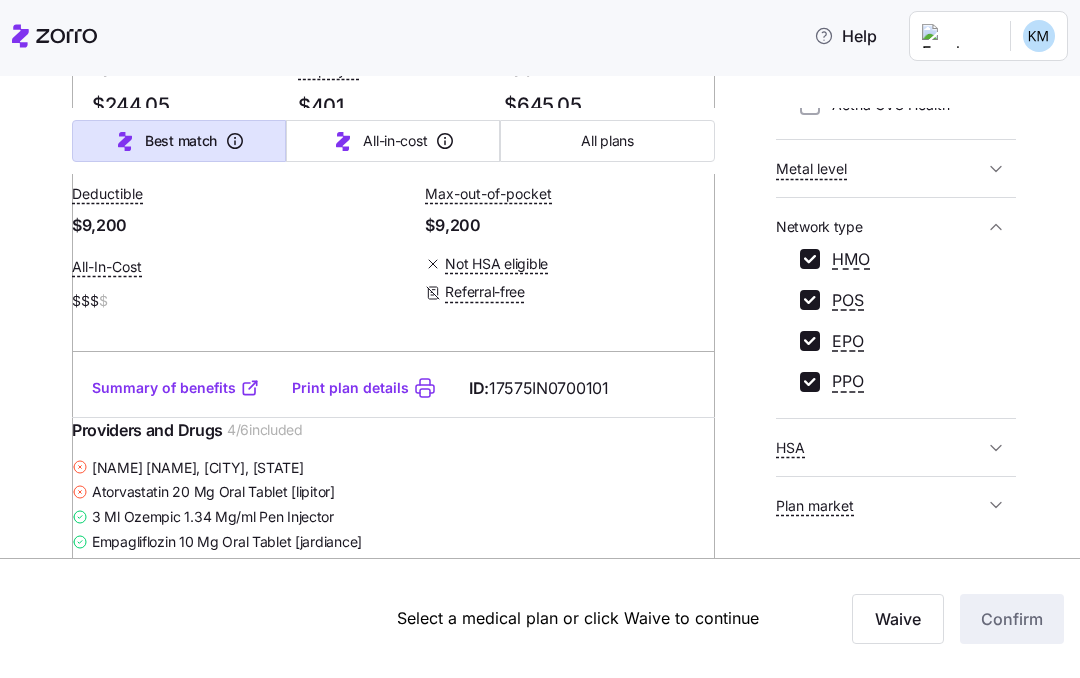 click 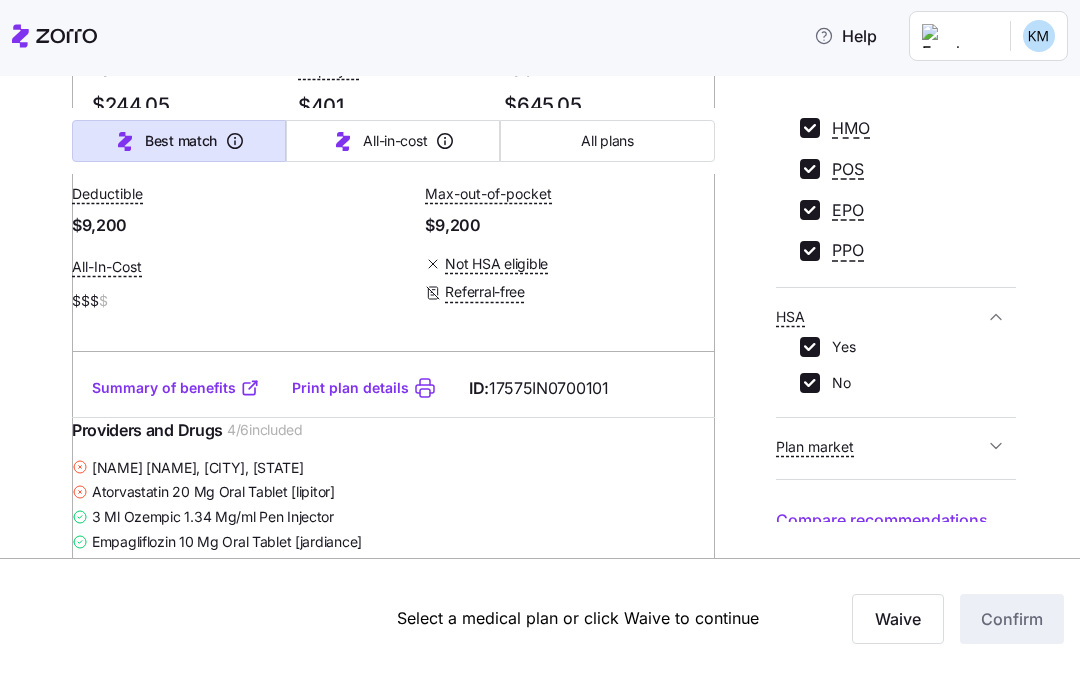 scroll, scrollTop: 585, scrollLeft: 0, axis: vertical 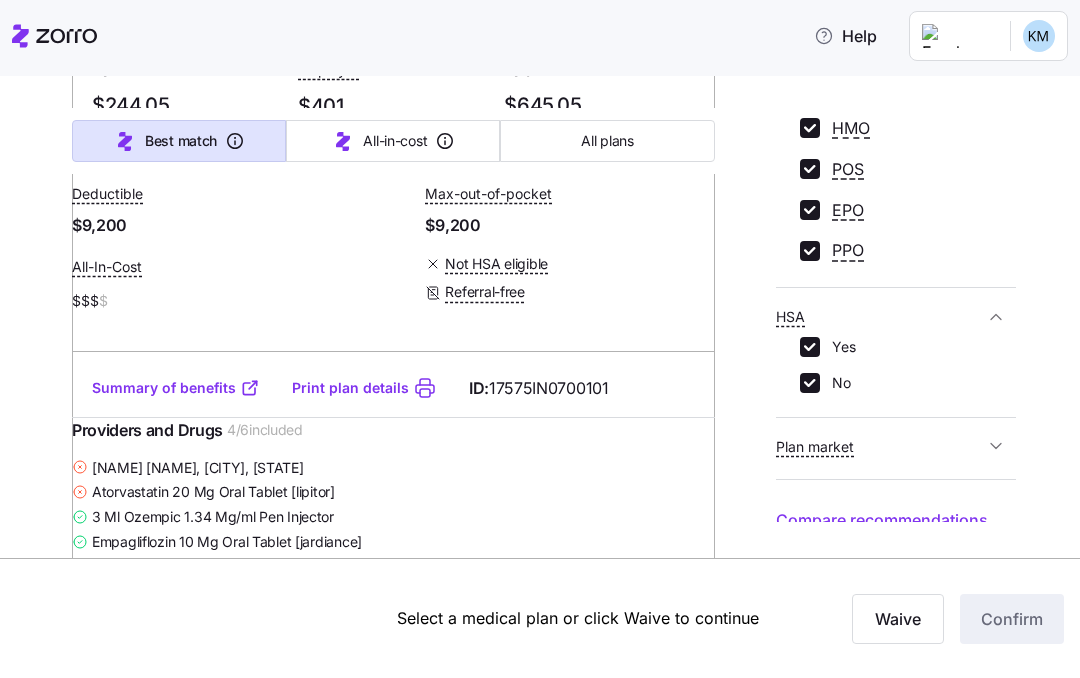 click on "Referral-free" at bounding box center [569, 292] 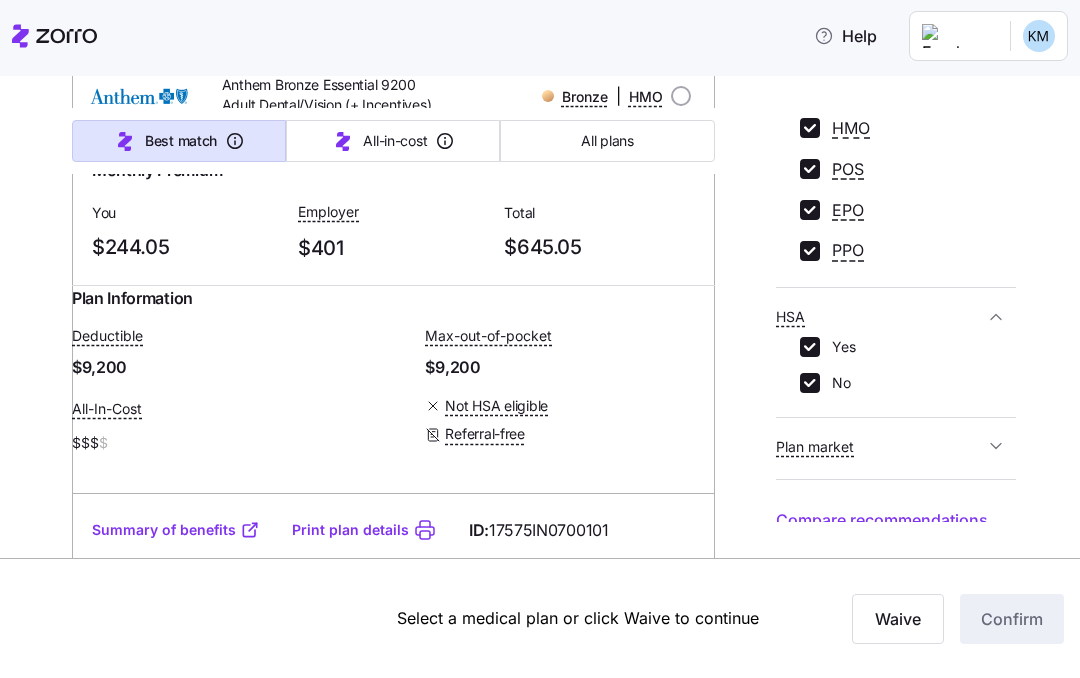 scroll, scrollTop: 3566, scrollLeft: 0, axis: vertical 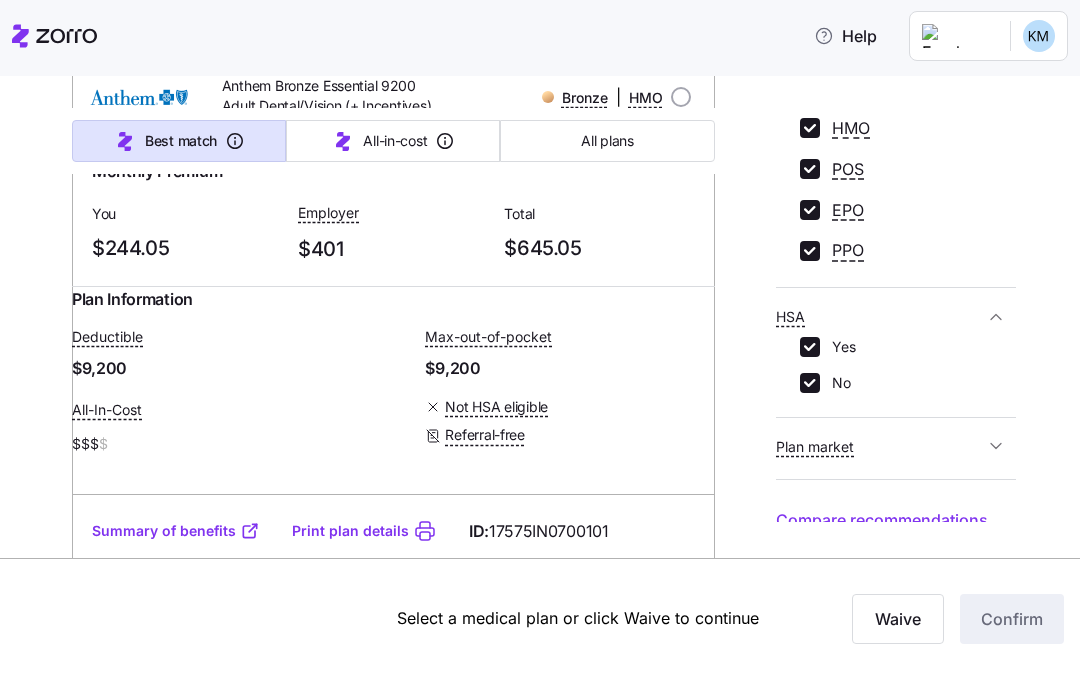 click at bounding box center (139, 97) 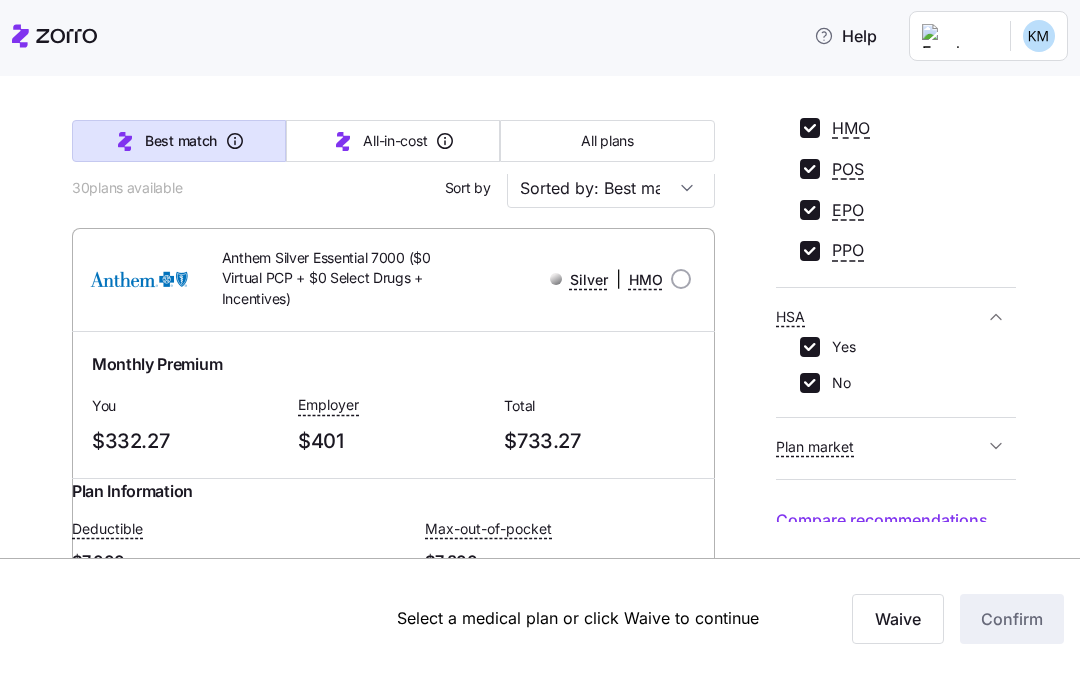 scroll, scrollTop: 157, scrollLeft: 0, axis: vertical 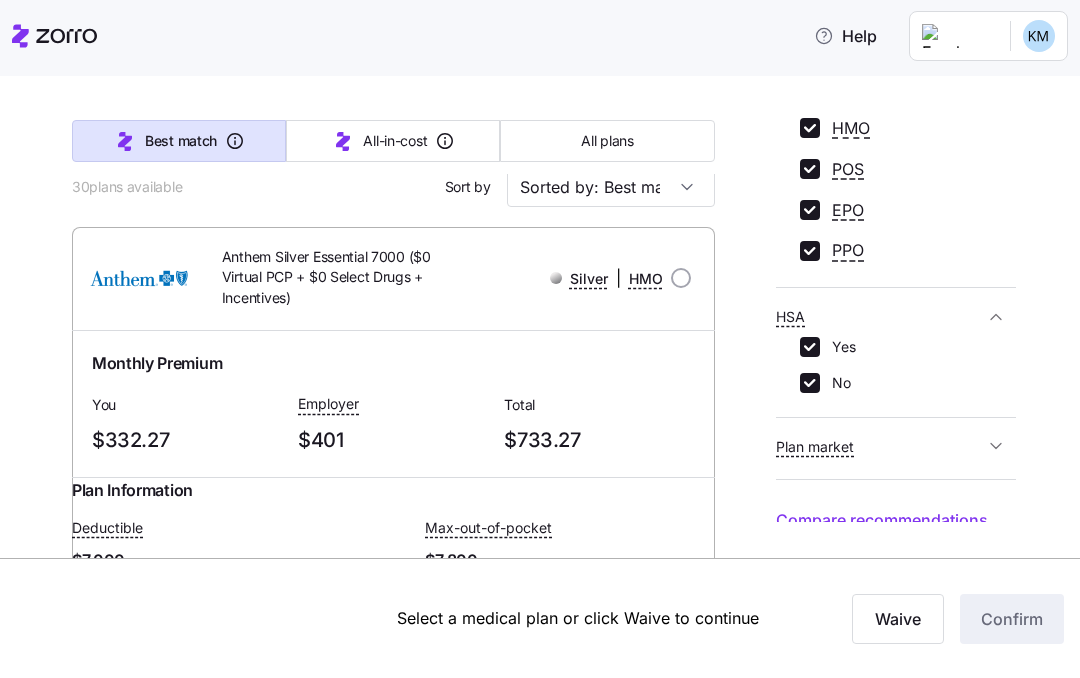 click on "Waive" at bounding box center (898, 619) 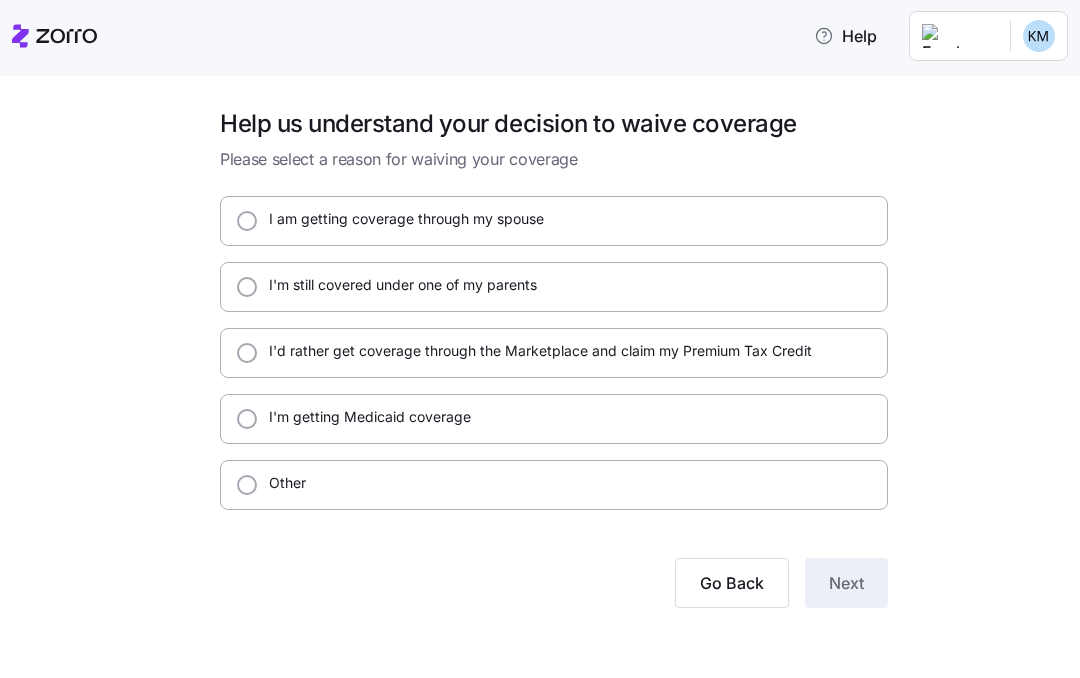 click on "Go Back" at bounding box center [732, 583] 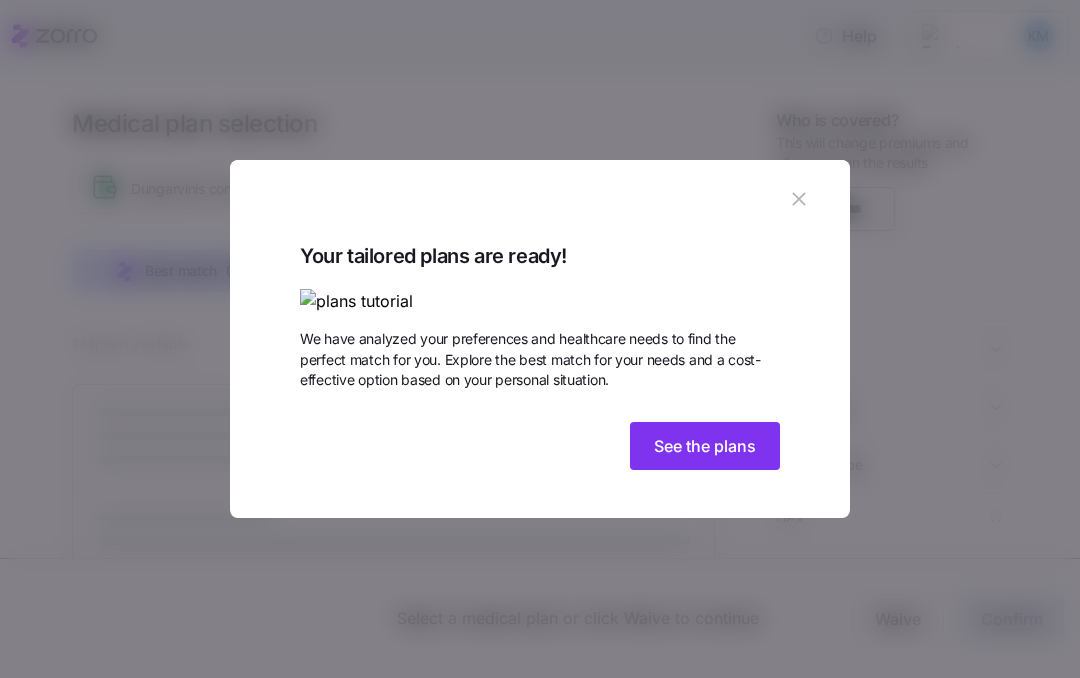 click on "See the plans" at bounding box center [705, 446] 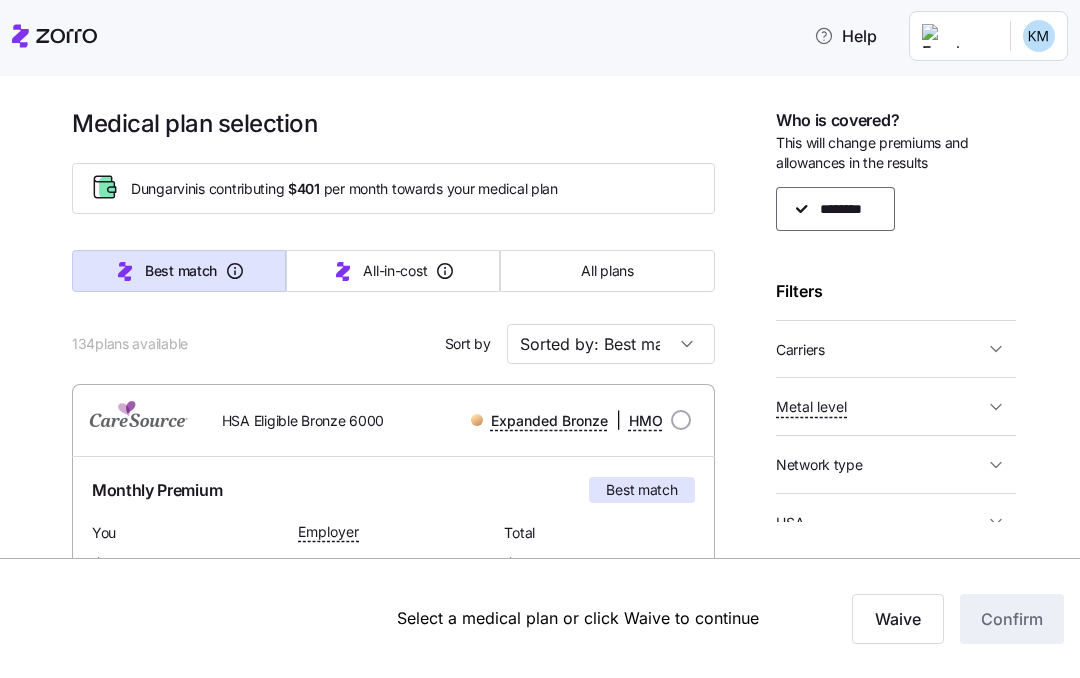 scroll, scrollTop: 0, scrollLeft: 0, axis: both 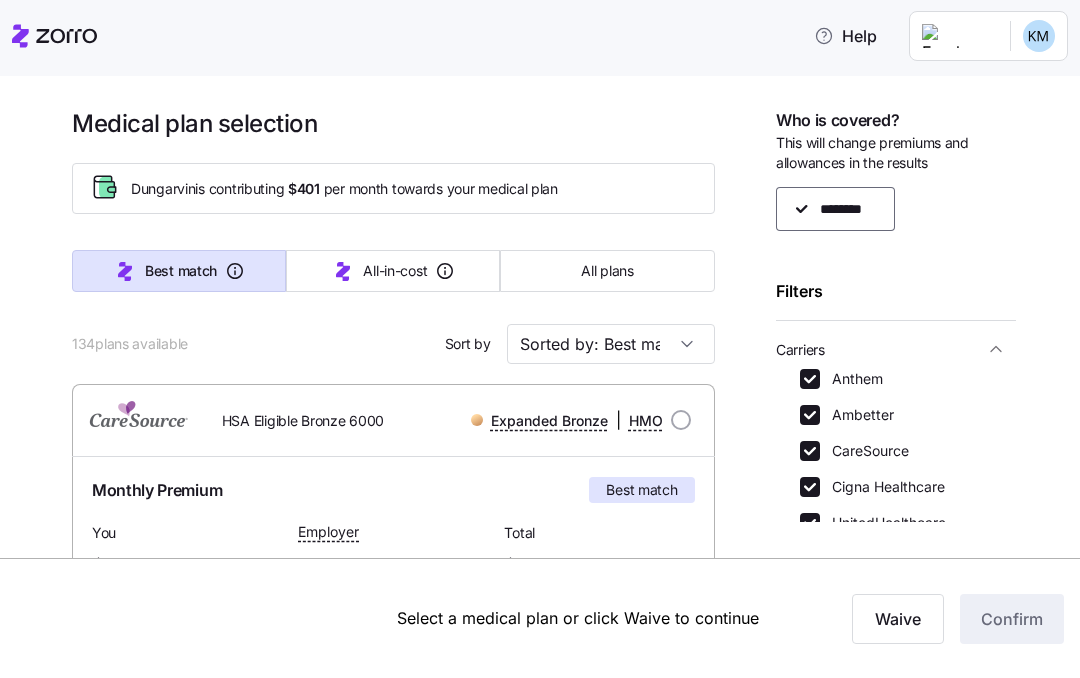 click on "Ambetter" at bounding box center (810, 415) 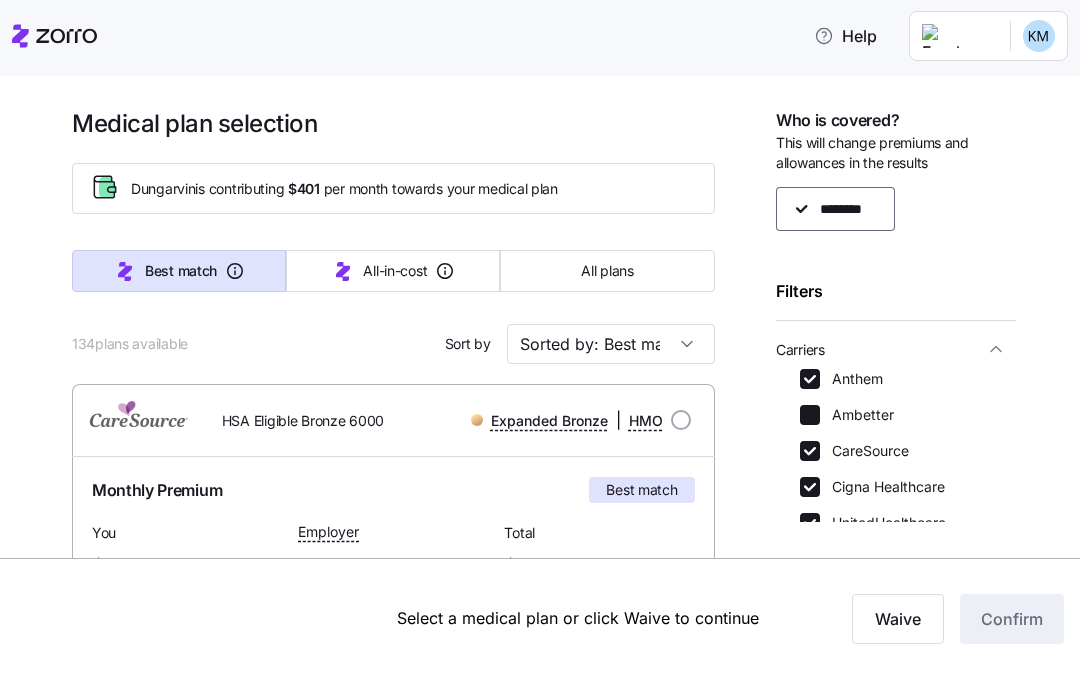 checkbox on "false" 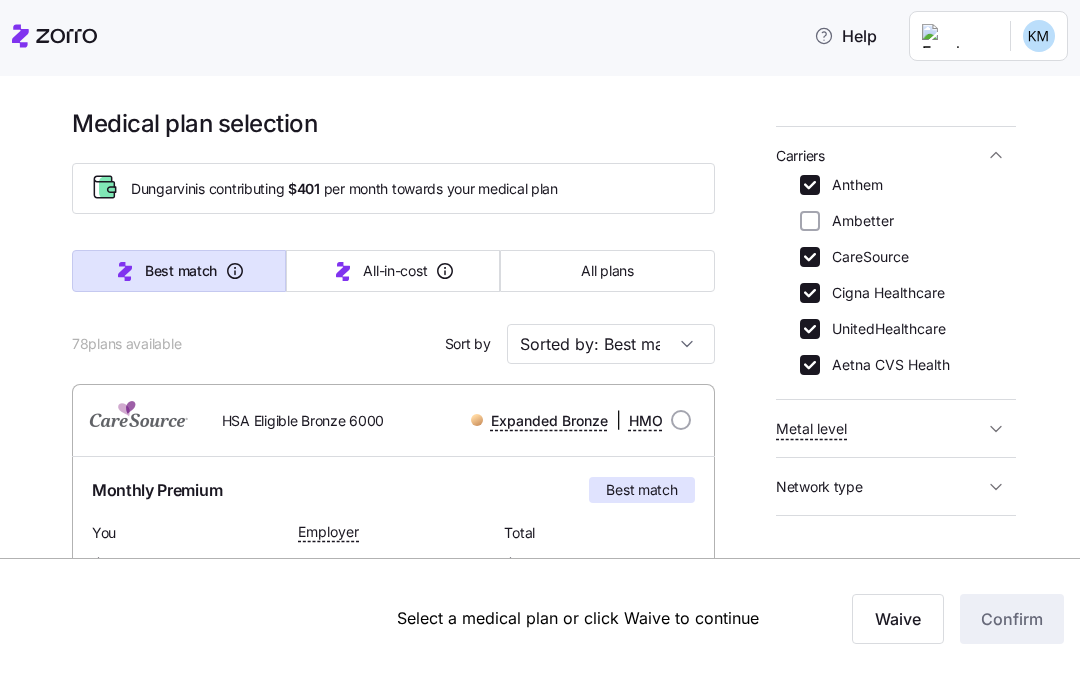 scroll, scrollTop: 205, scrollLeft: 0, axis: vertical 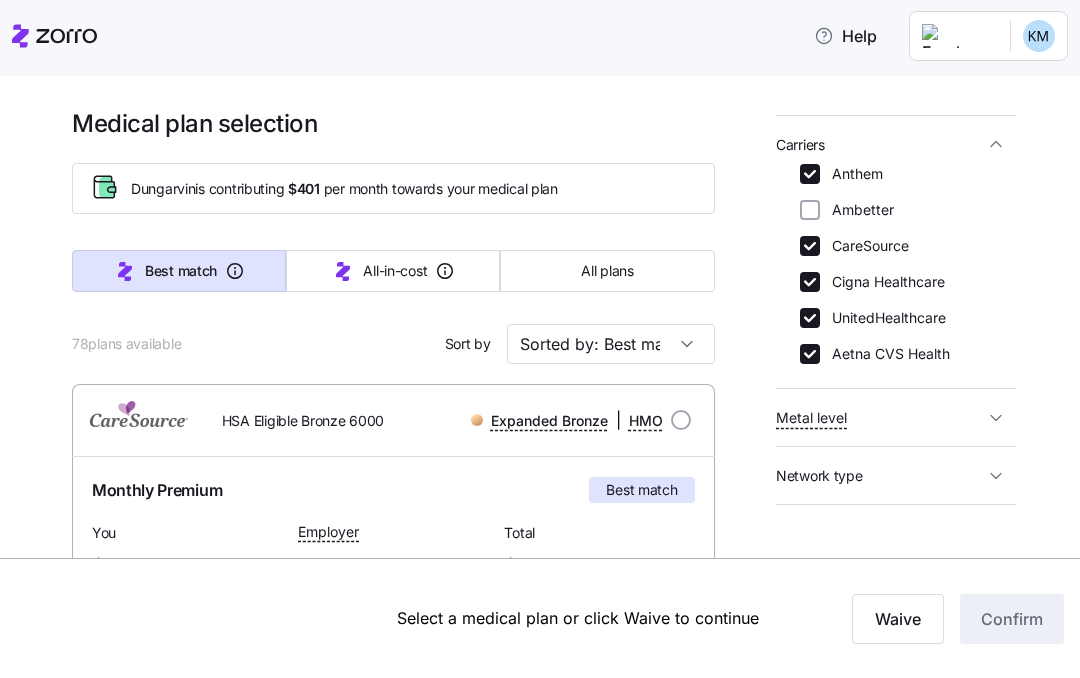click on "CareSource" at bounding box center [810, 246] 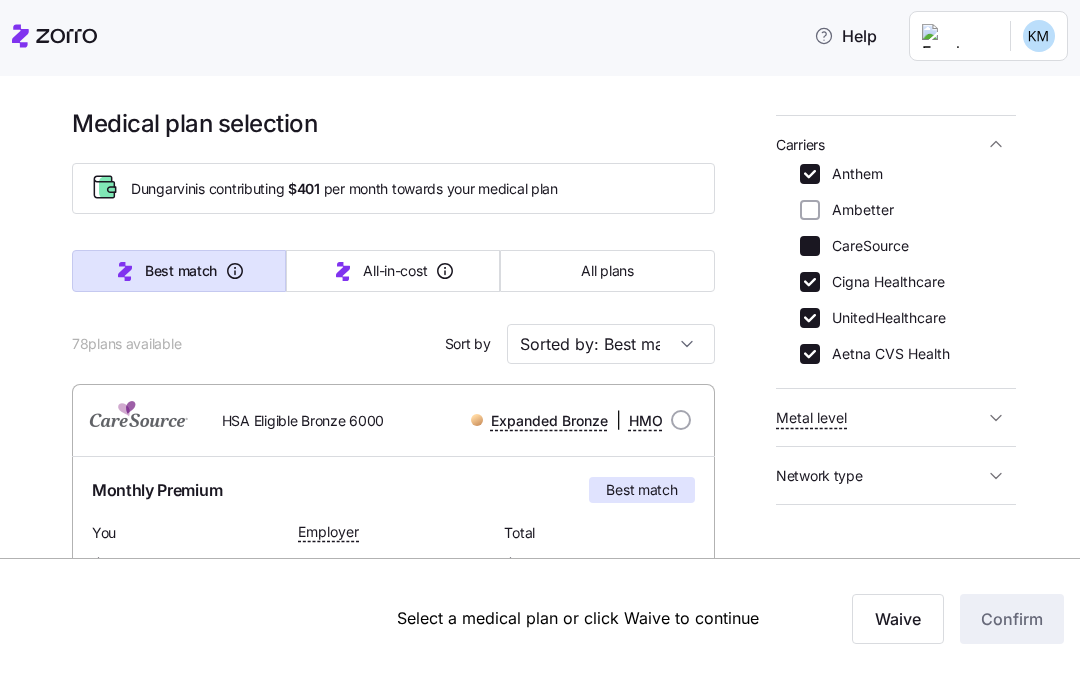 checkbox on "false" 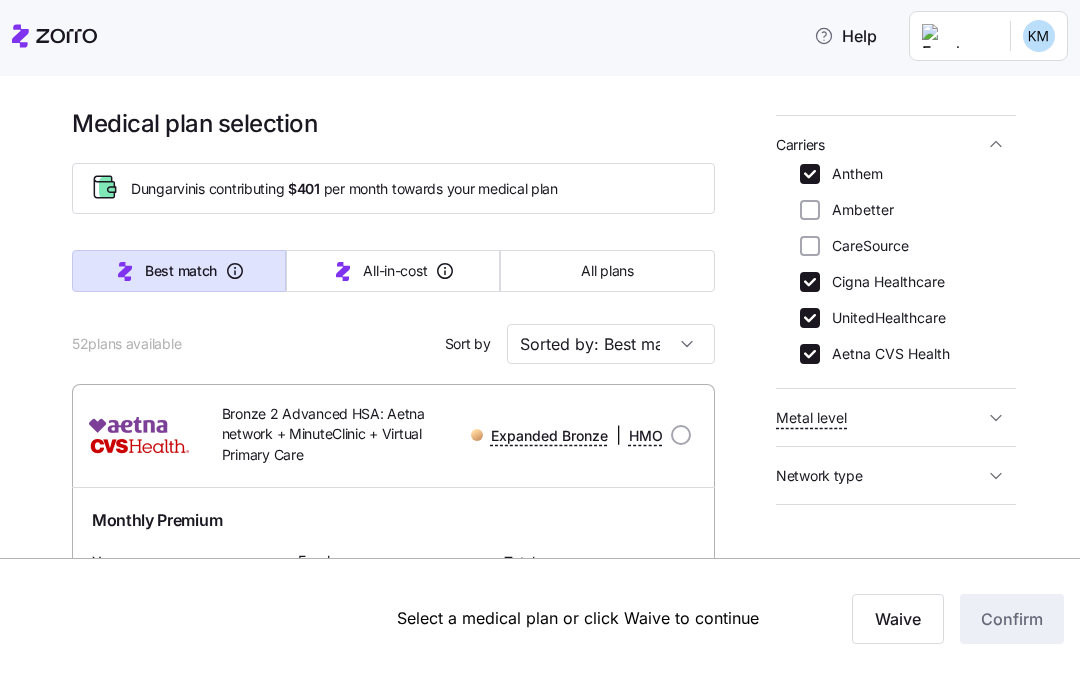 click on "Cigna Healthcare" at bounding box center (810, 282) 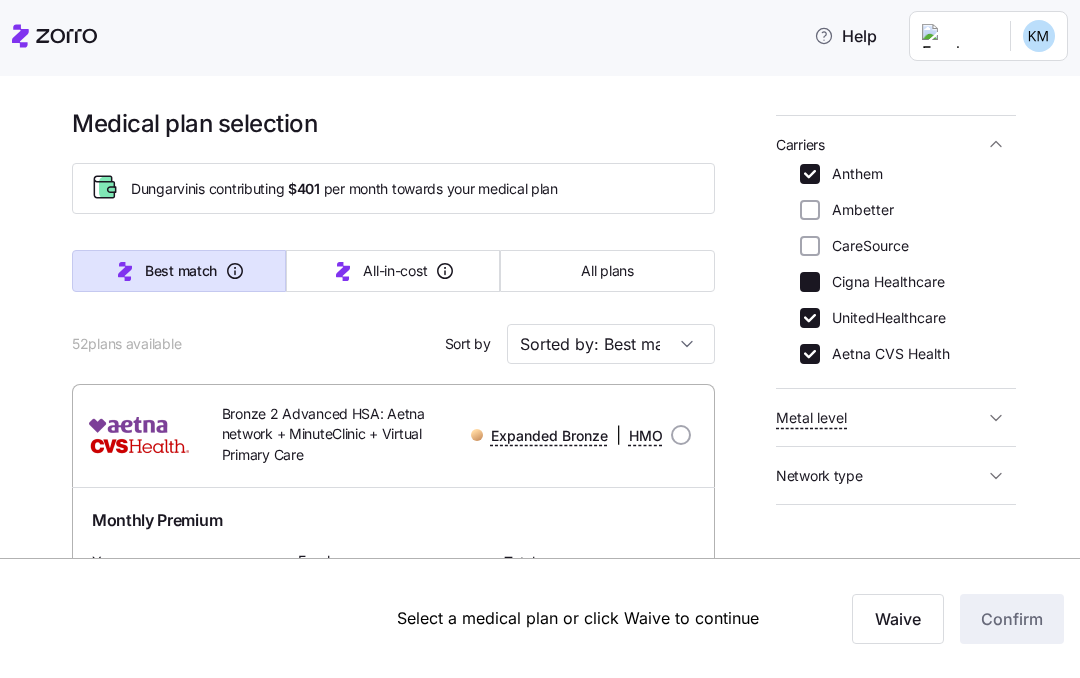 checkbox on "false" 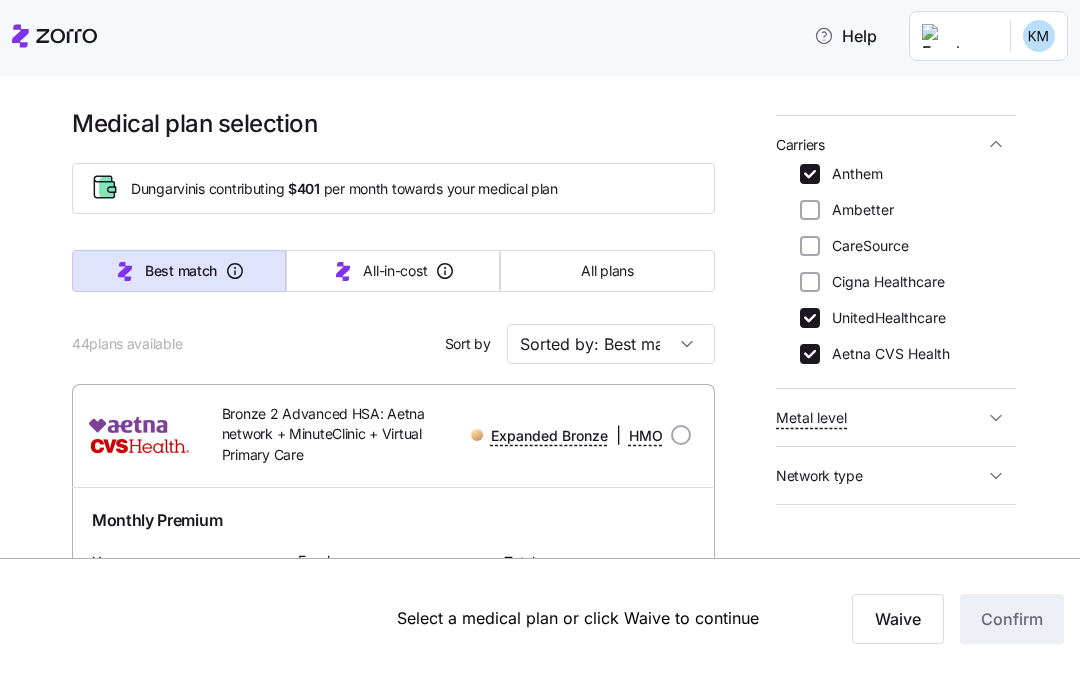 click on "Aetna CVS Health" at bounding box center (810, 354) 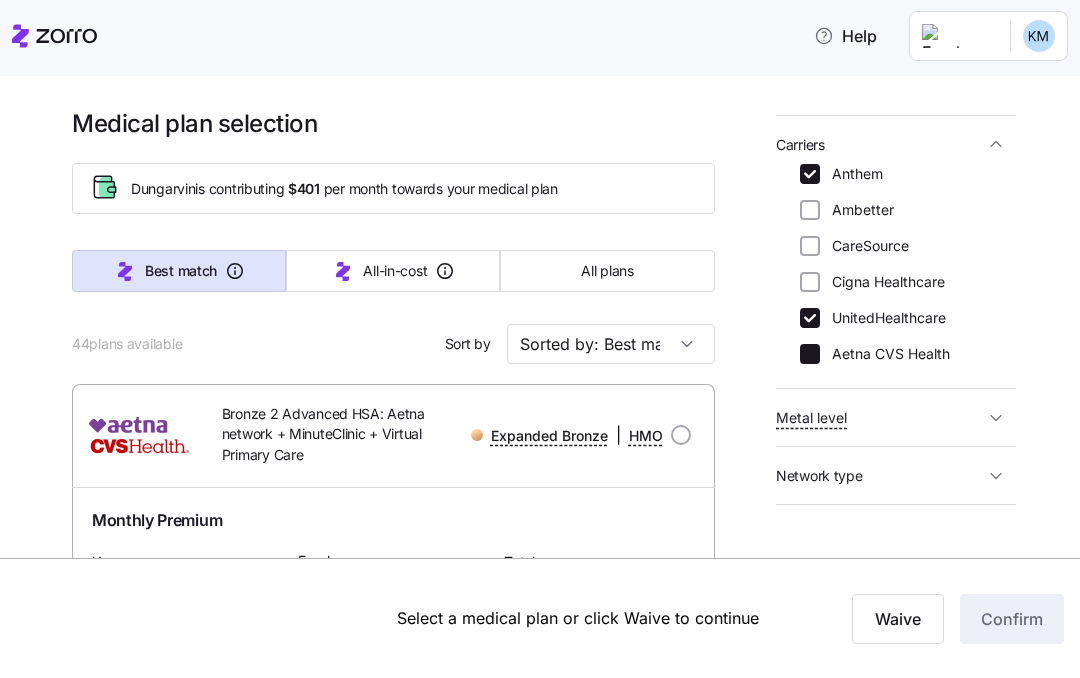 checkbox on "false" 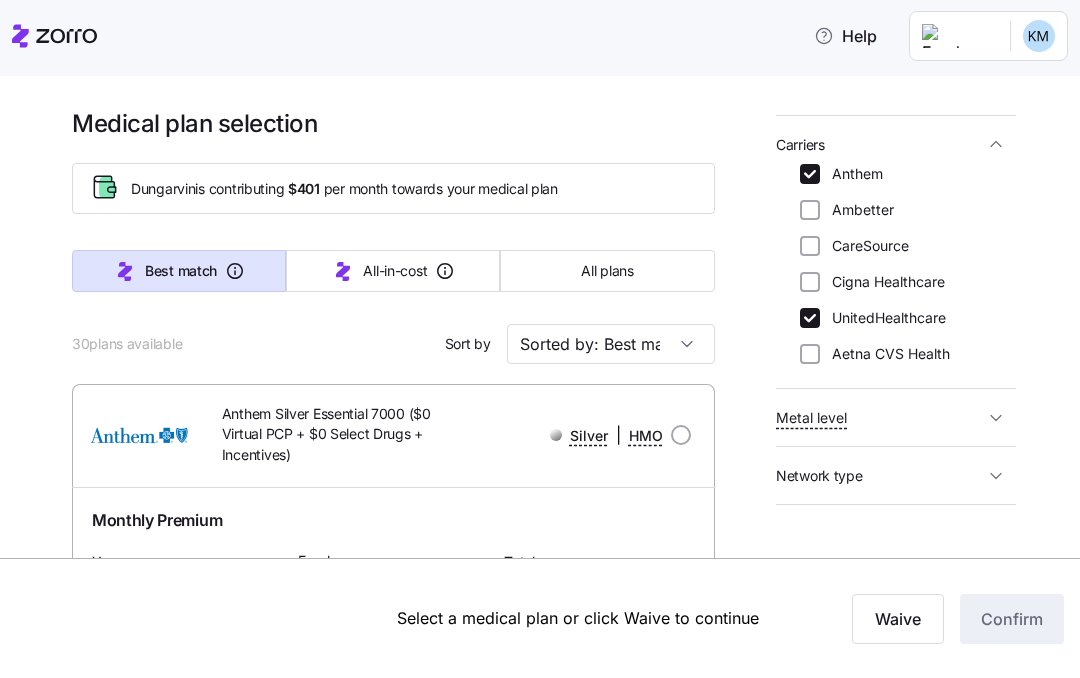 click at bounding box center [139, 435] 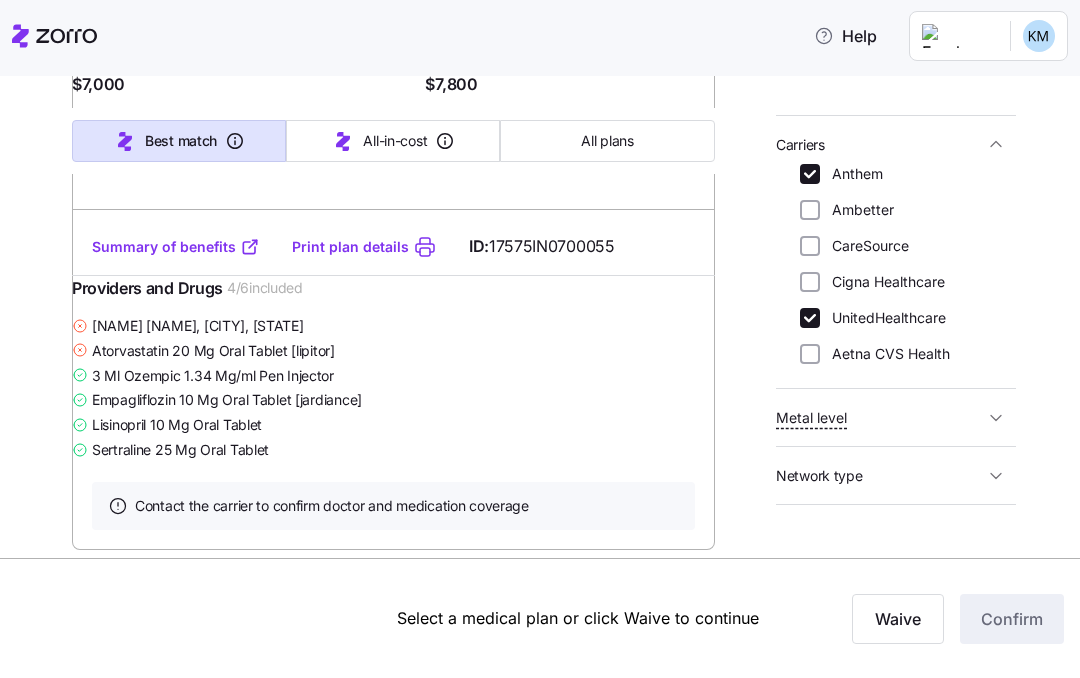 scroll, scrollTop: 635, scrollLeft: 0, axis: vertical 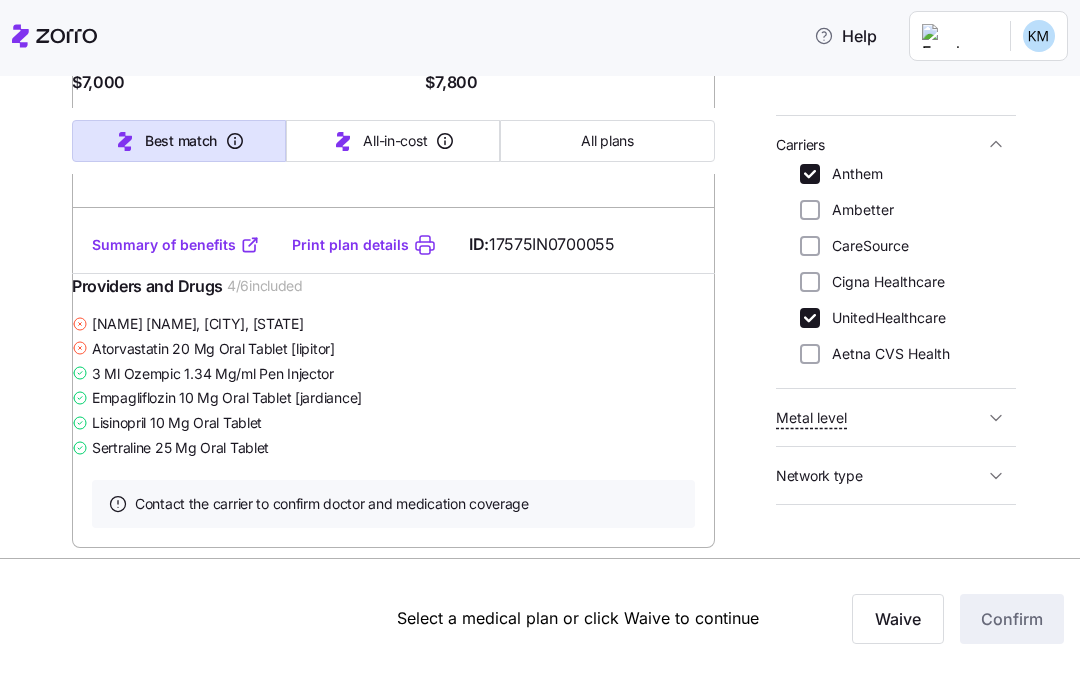 click on "Summary of benefits" at bounding box center [176, 245] 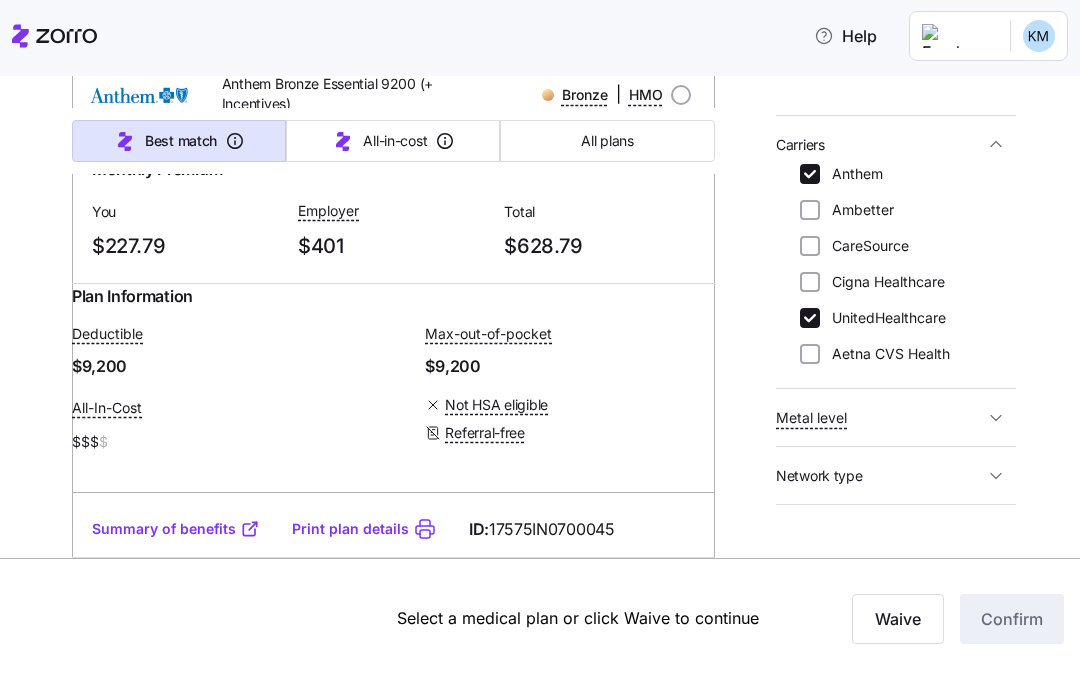 scroll, scrollTop: 1174, scrollLeft: 0, axis: vertical 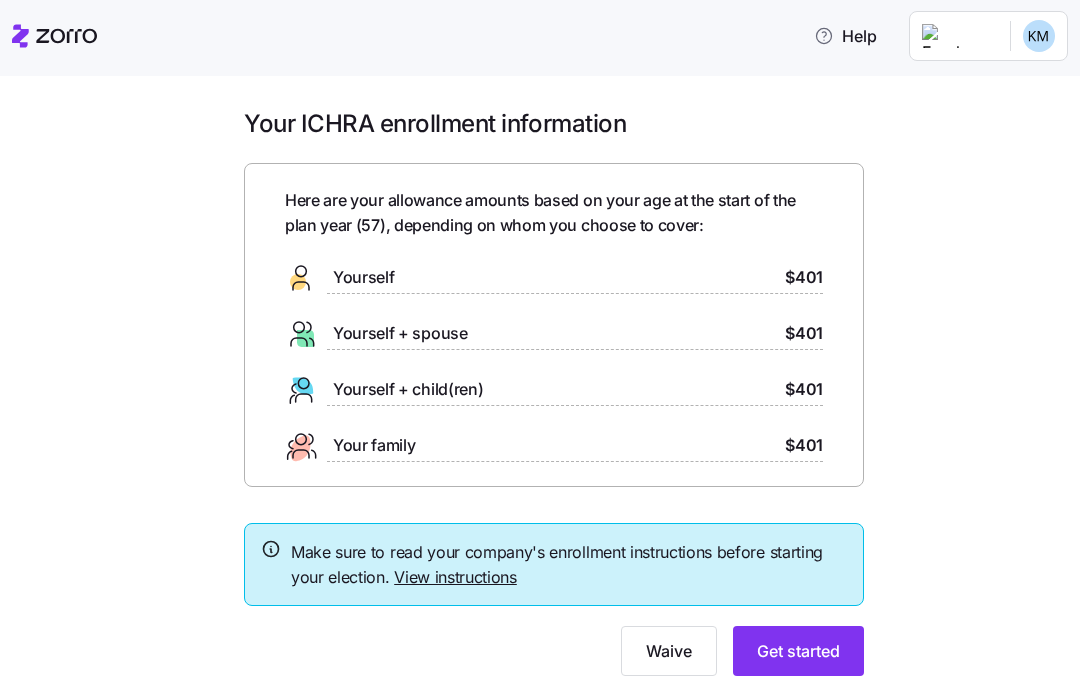 click on "Get started" at bounding box center [798, 651] 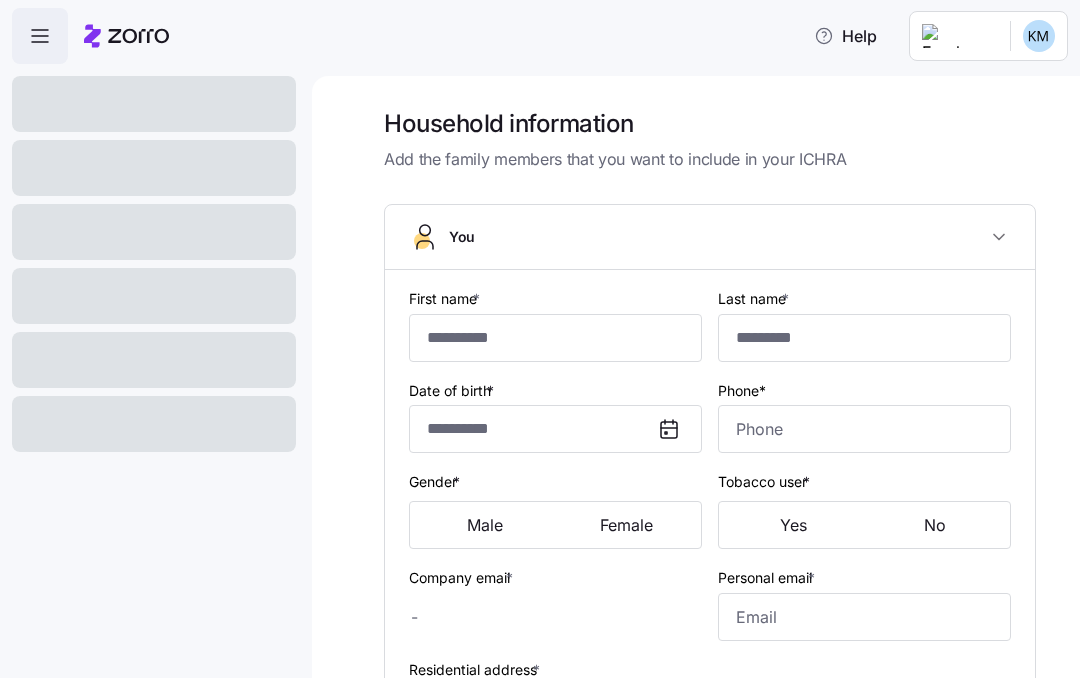 type on "********" 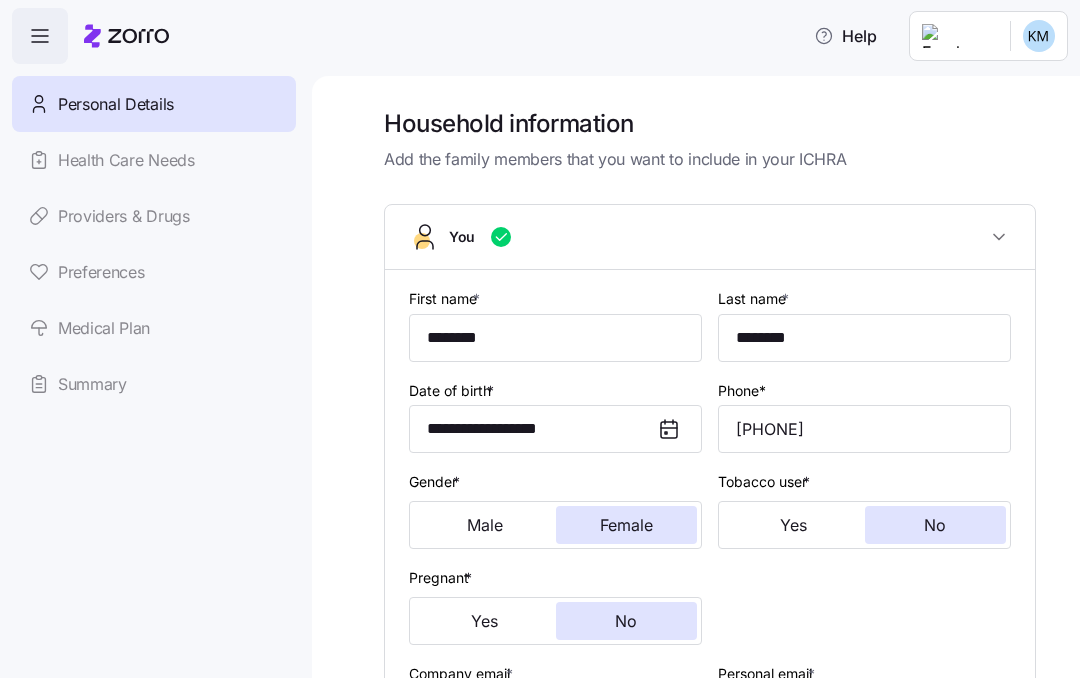 click on "Summary" at bounding box center (154, 384) 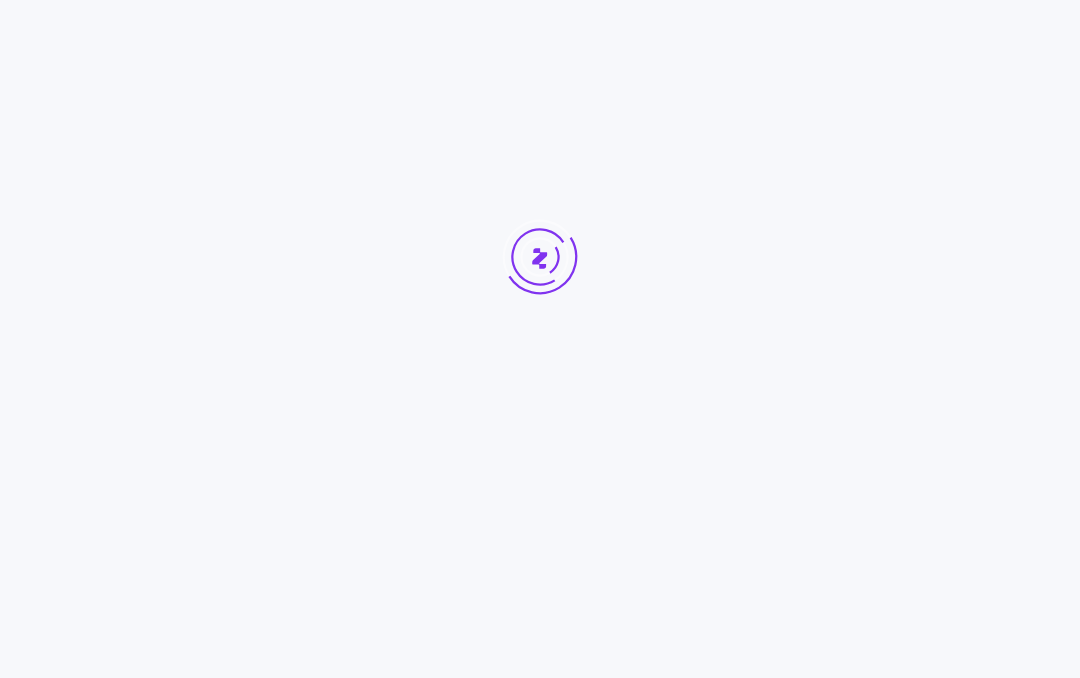 scroll, scrollTop: 0, scrollLeft: 0, axis: both 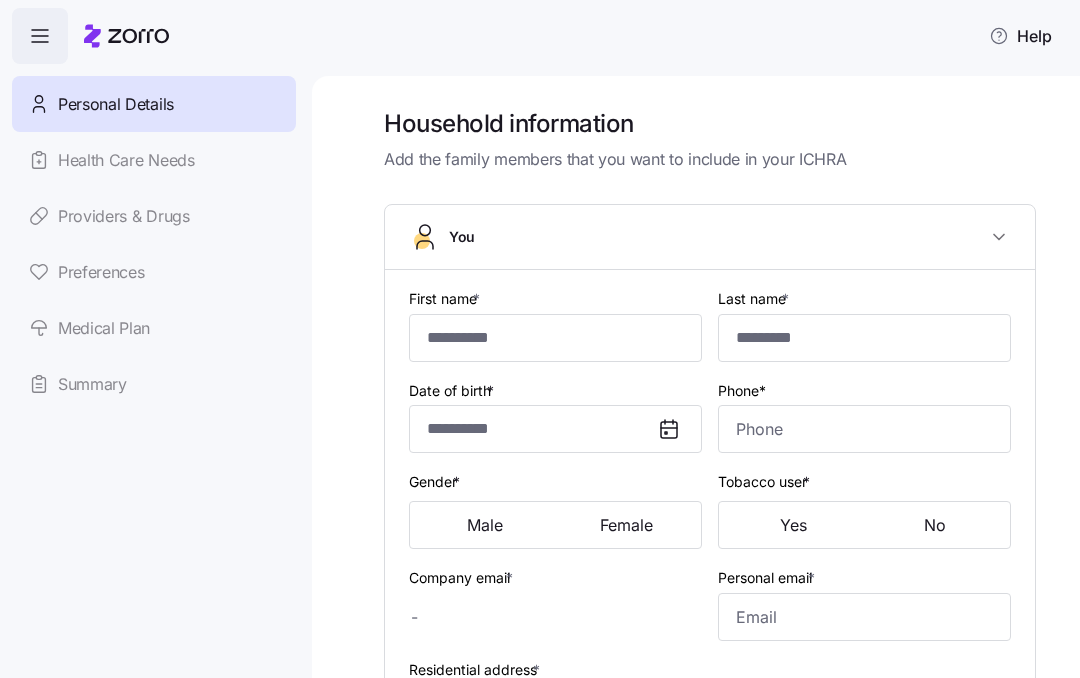 type on "********" 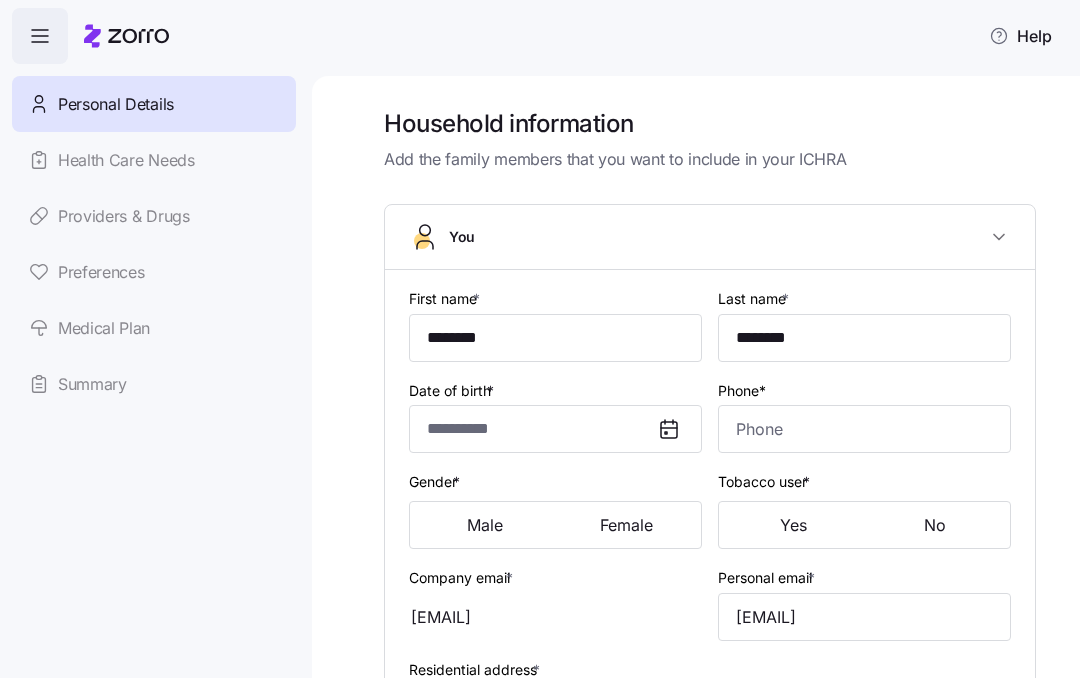 type on "**********" 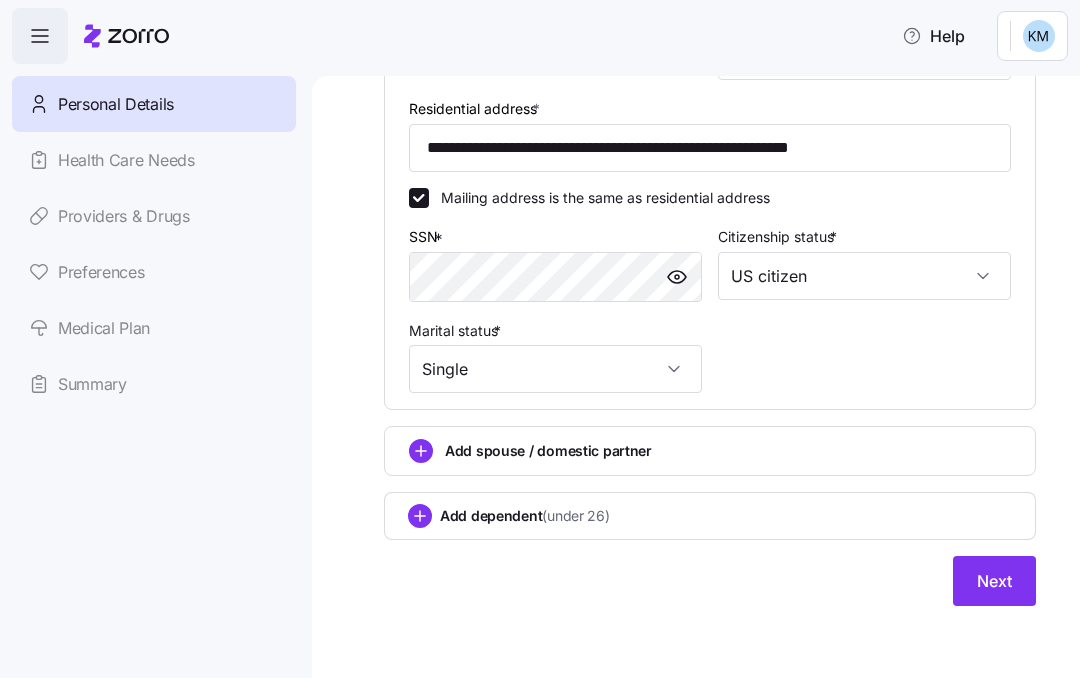 scroll, scrollTop: 658, scrollLeft: 0, axis: vertical 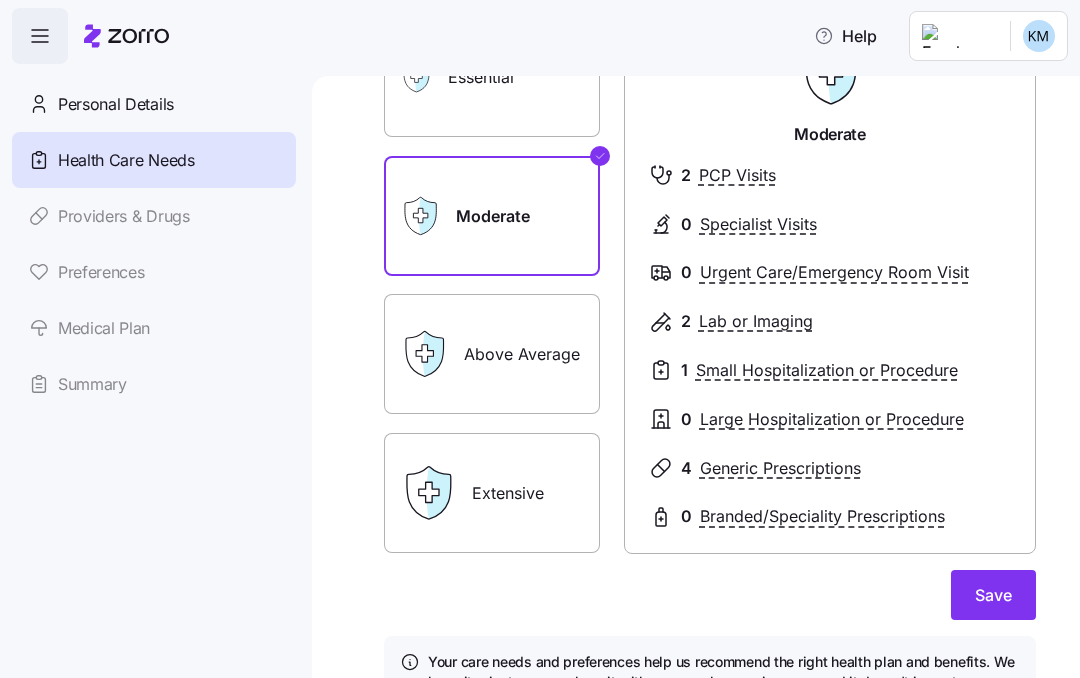 click on "Above Average" at bounding box center (492, 354) 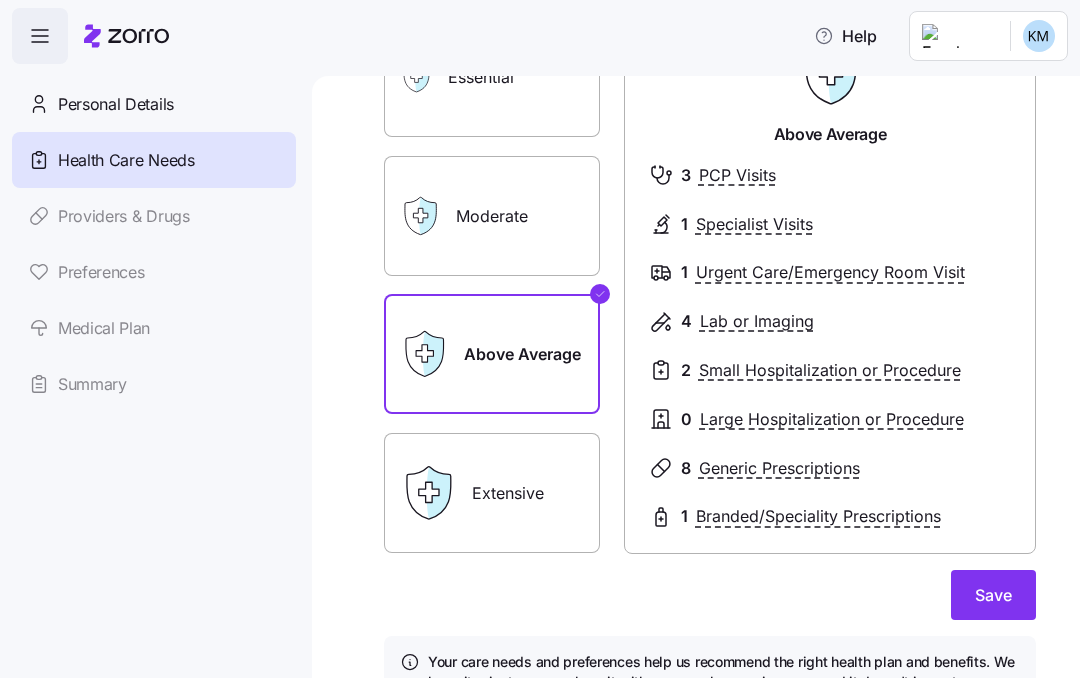 scroll, scrollTop: 202, scrollLeft: 0, axis: vertical 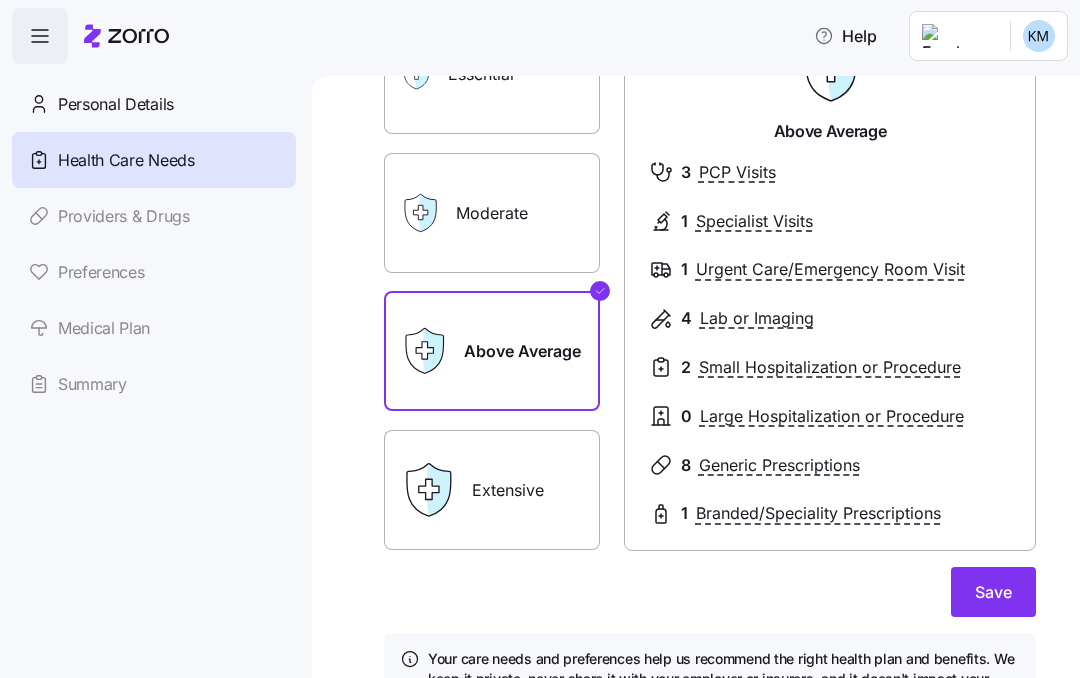 click on "Save" at bounding box center (993, 592) 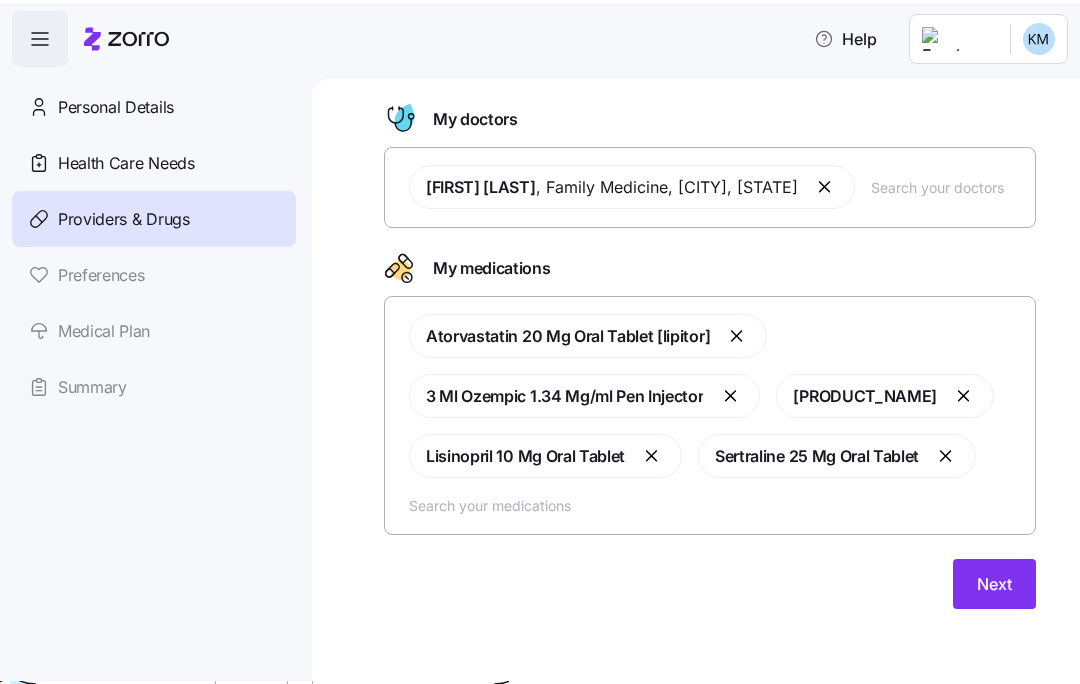 scroll, scrollTop: 137, scrollLeft: 0, axis: vertical 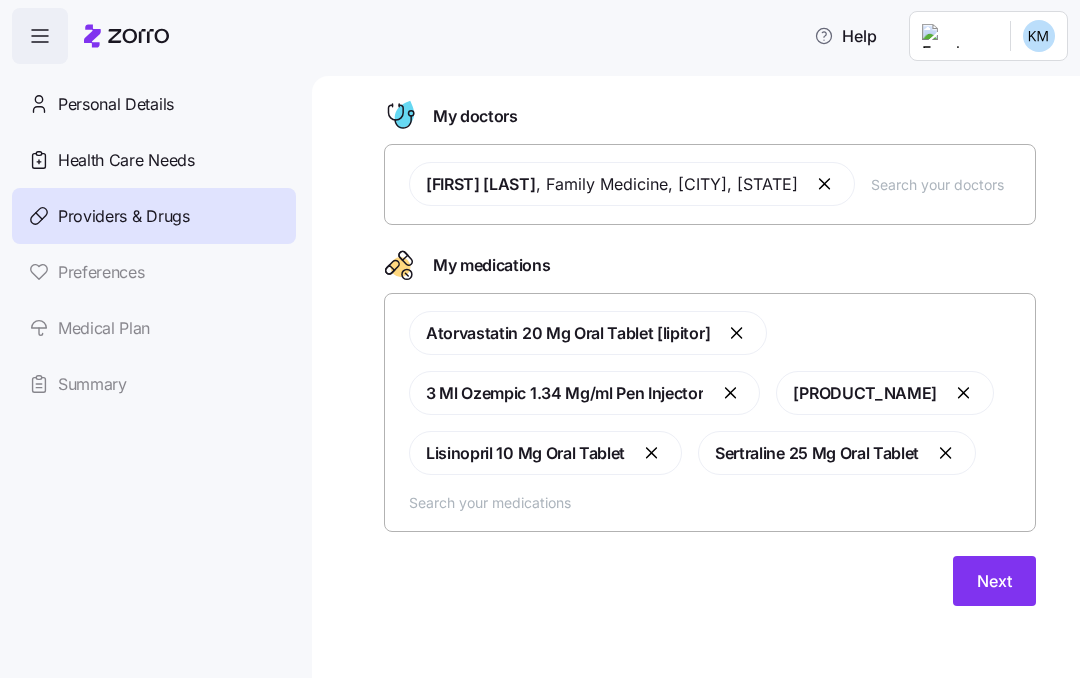 click at bounding box center (947, 184) 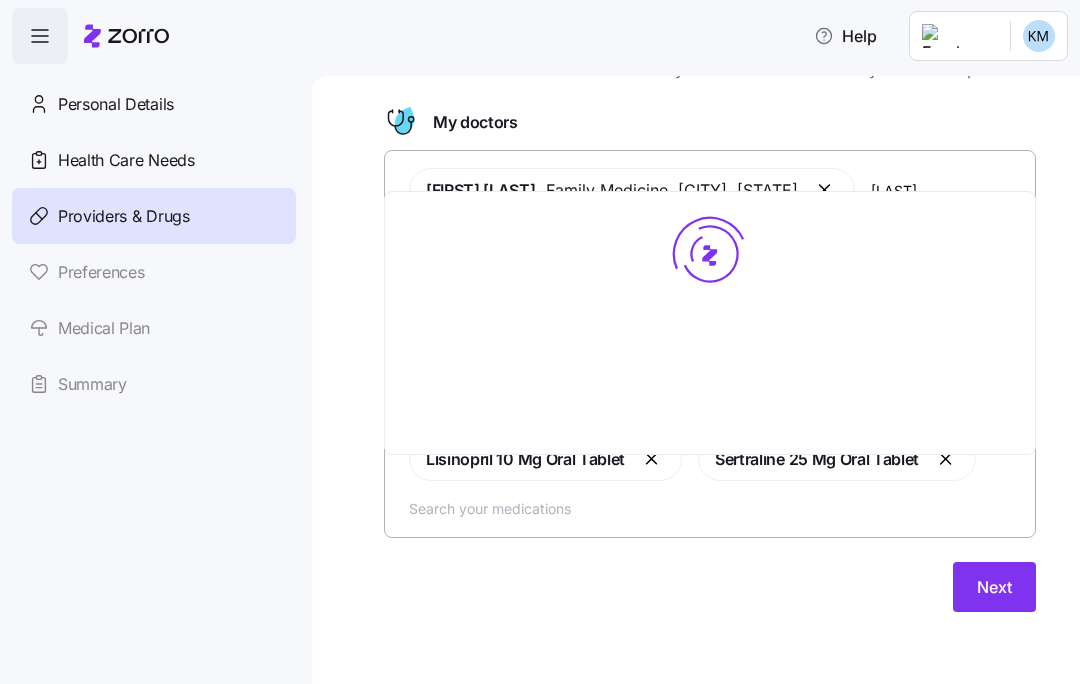 type on "[LAST]" 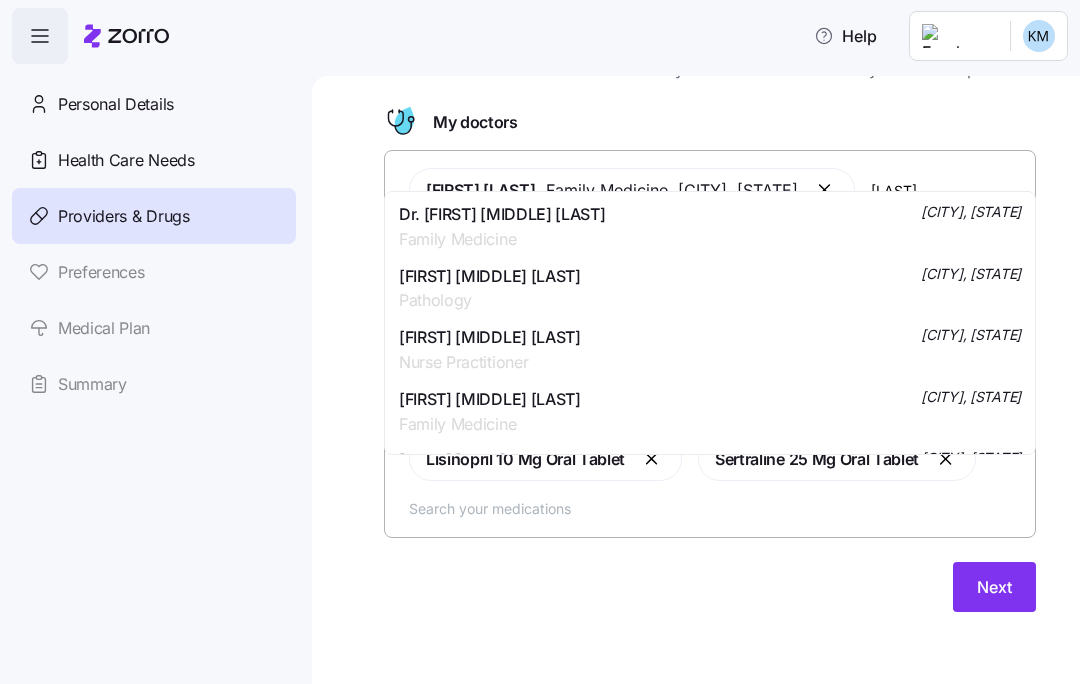 click on "Dr. [FIRST] [MIDDLE] [LAST]" at bounding box center (502, 214) 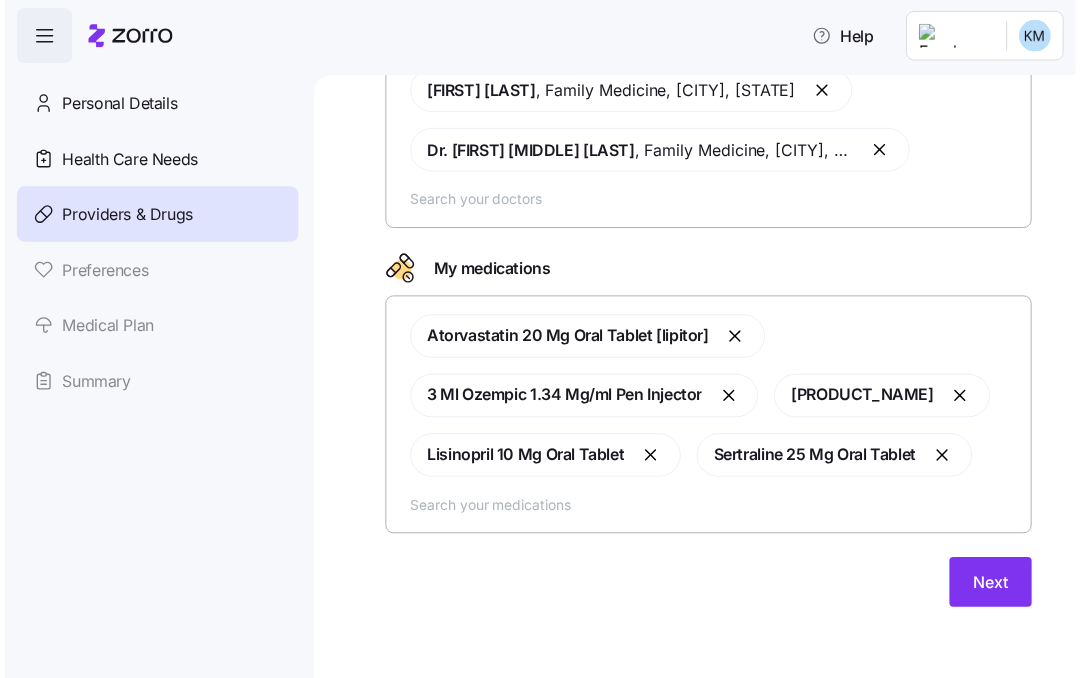 scroll, scrollTop: 248, scrollLeft: 0, axis: vertical 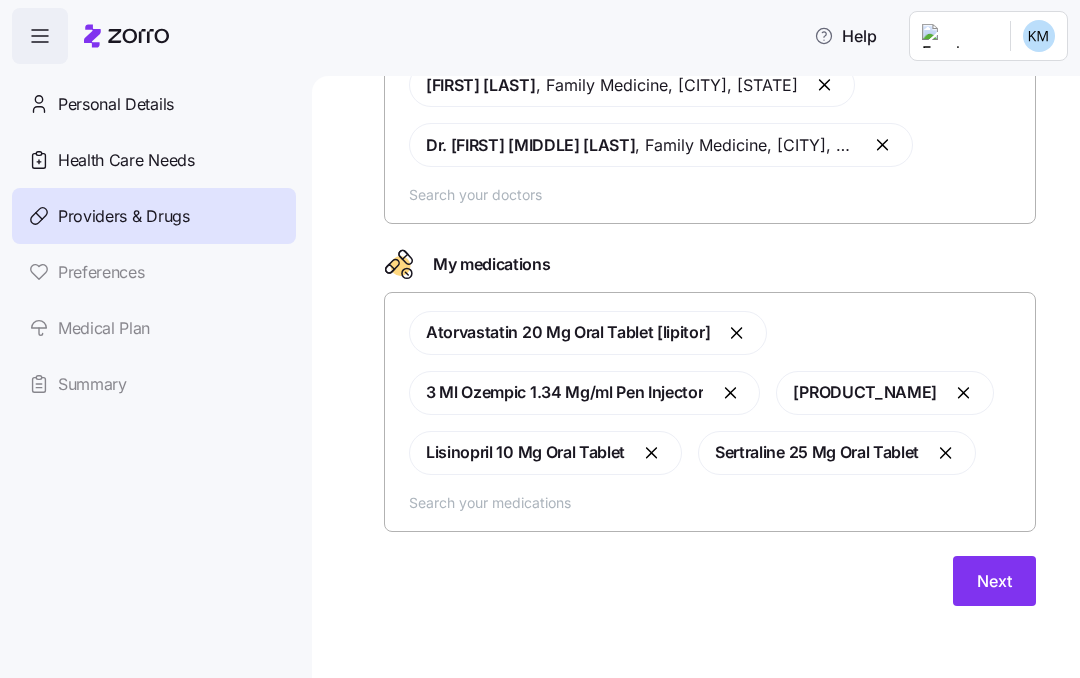 click on "Next" at bounding box center (994, 581) 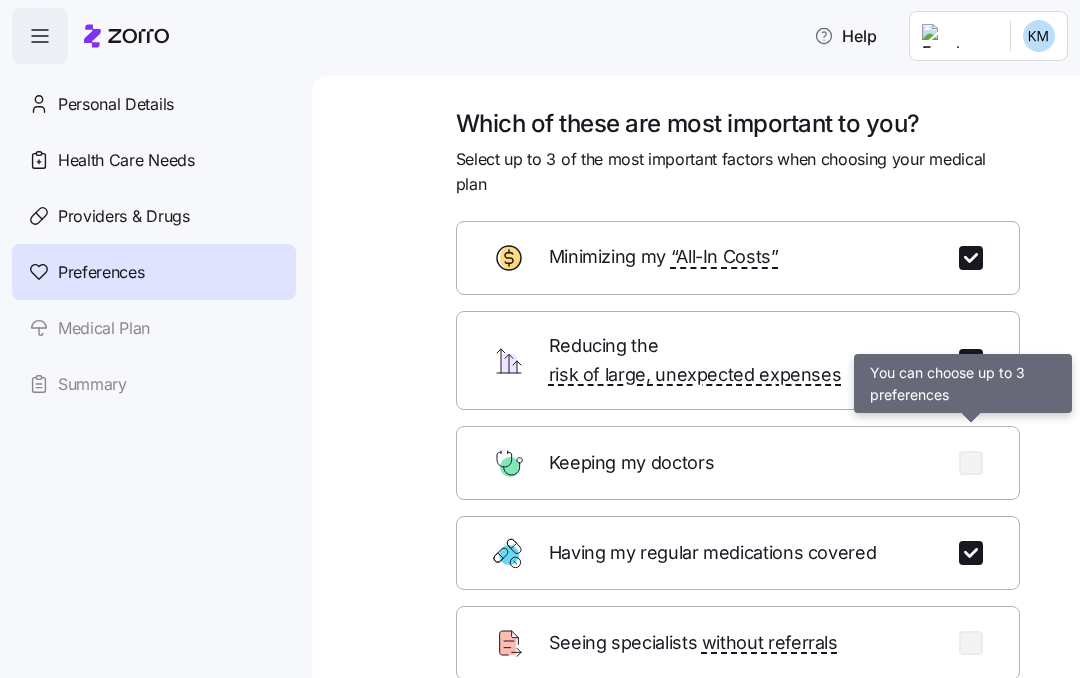 click on "Reducing the    risk of large, unexpected expenses" at bounding box center [738, 361] 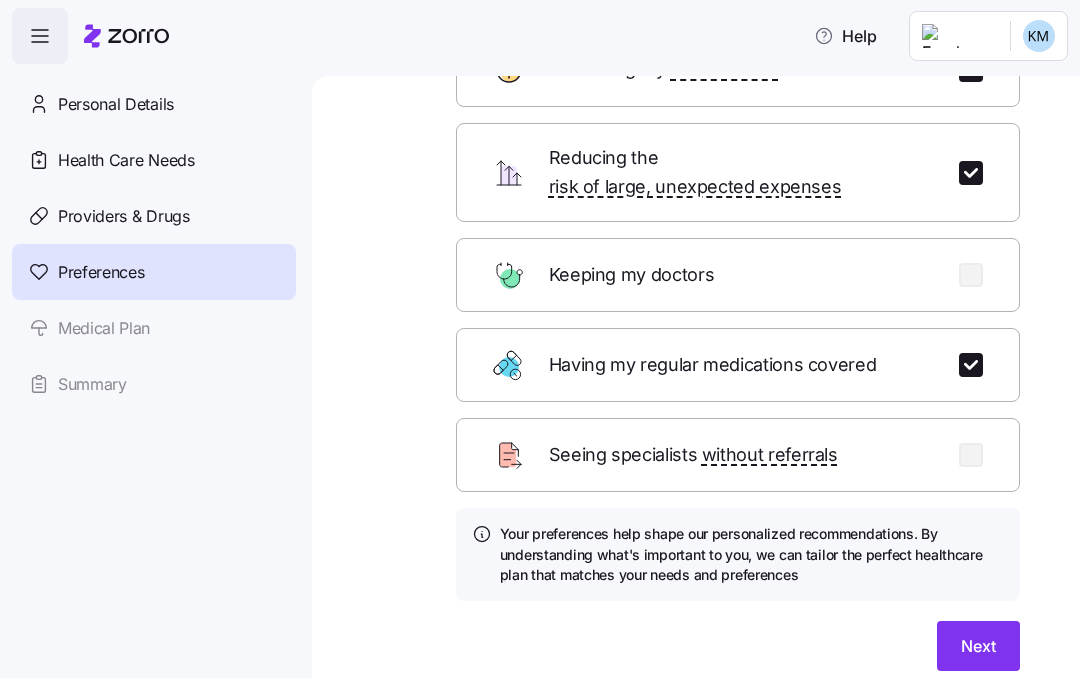 scroll, scrollTop: 194, scrollLeft: 0, axis: vertical 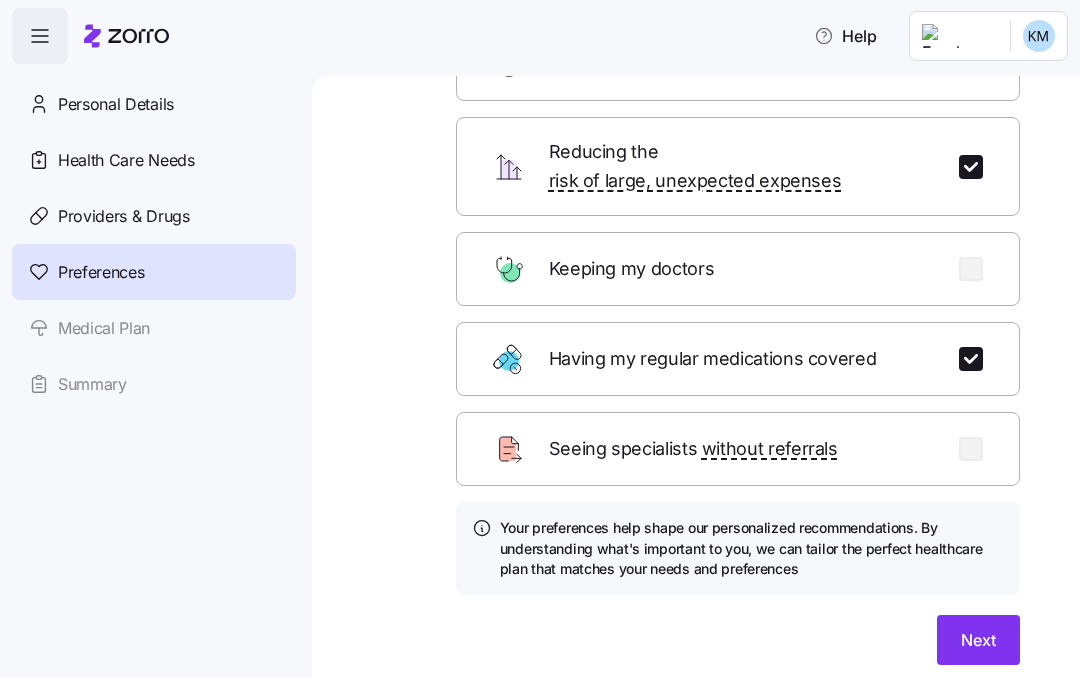 click on "Next" at bounding box center [978, 640] 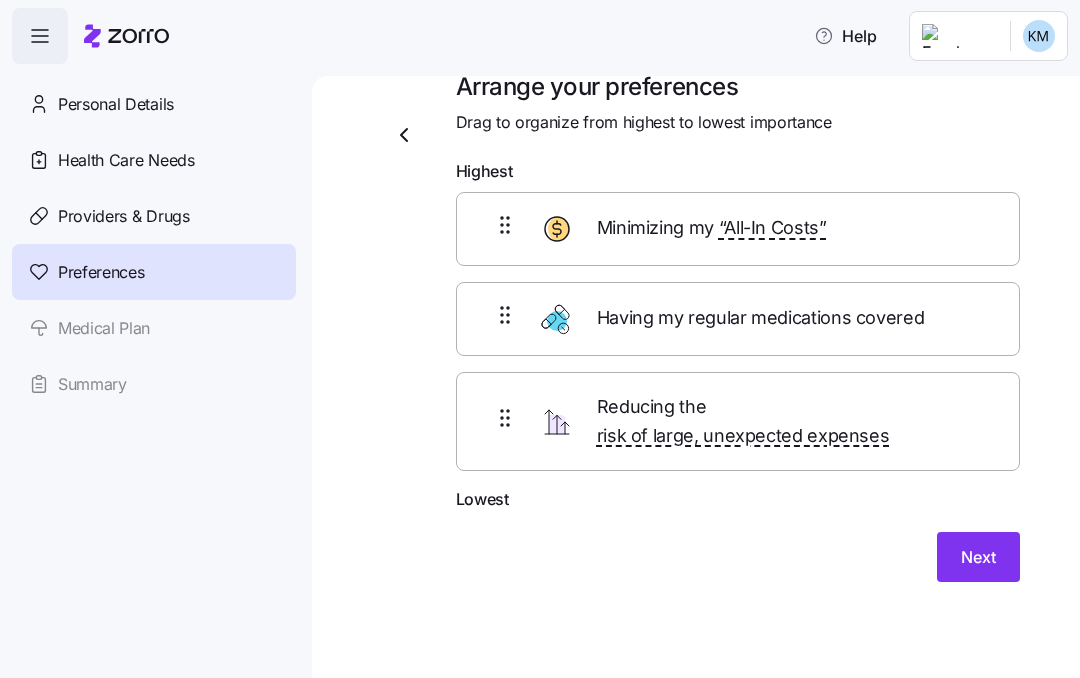 scroll, scrollTop: 33, scrollLeft: 0, axis: vertical 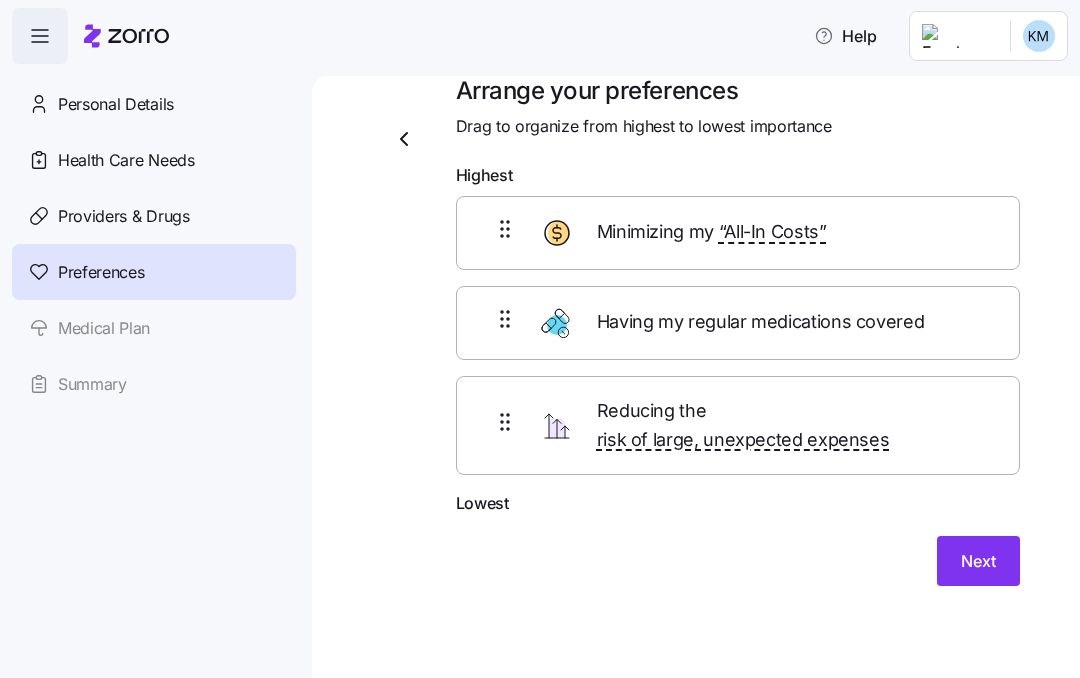 click on "Next" at bounding box center [978, 561] 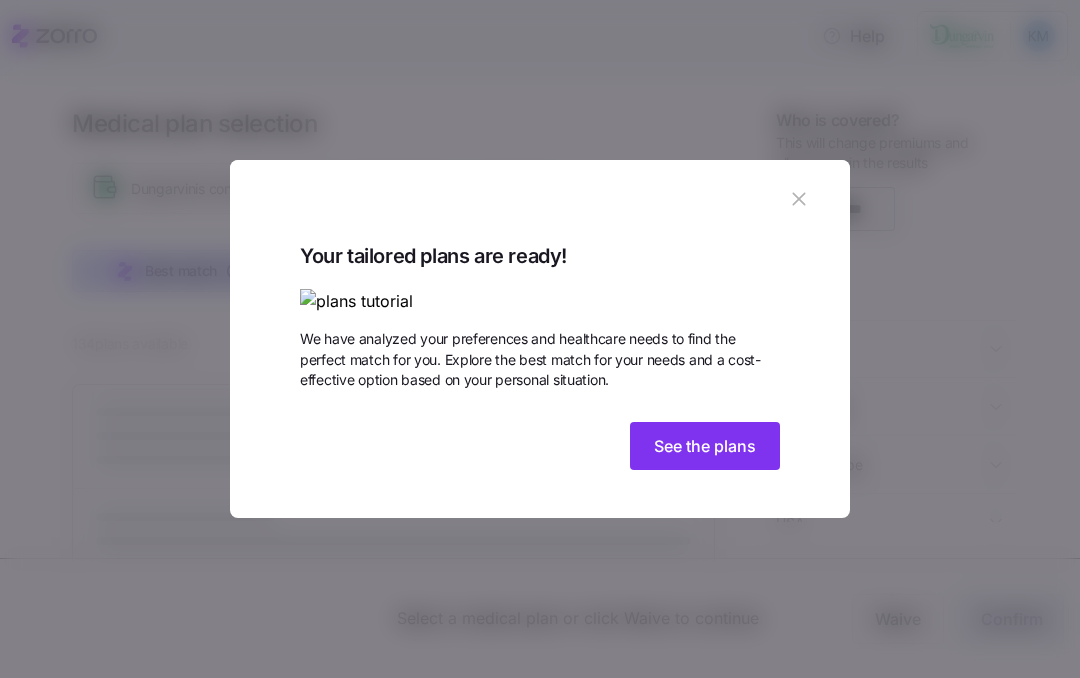 click on "See the plans" at bounding box center [705, 446] 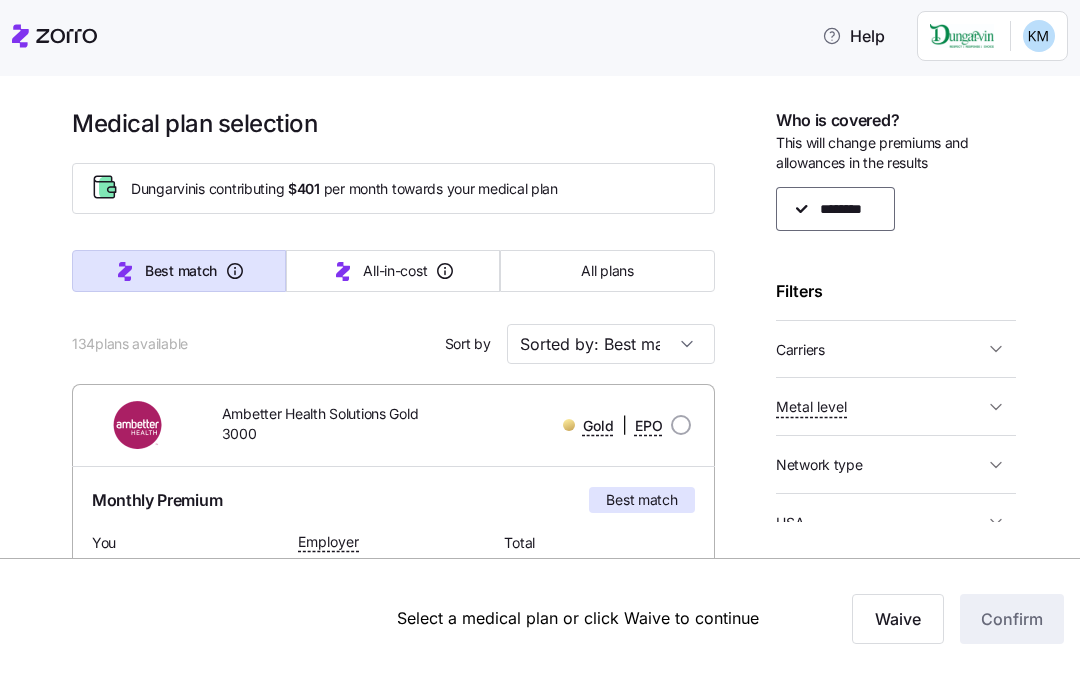 click 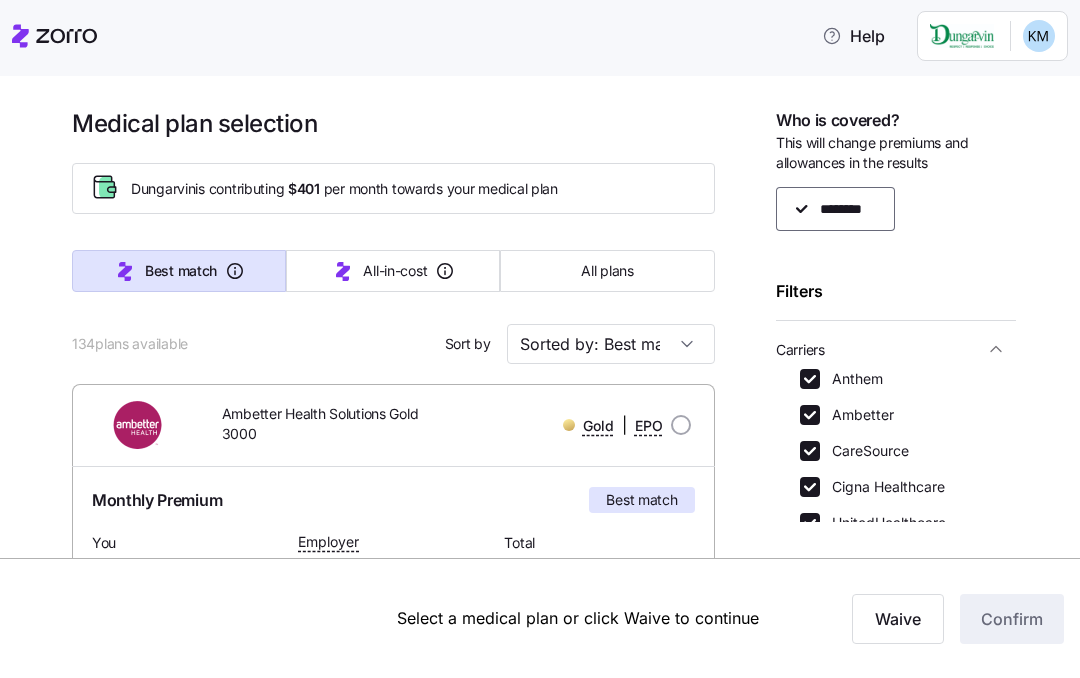 click on "Ambetter" at bounding box center (810, 415) 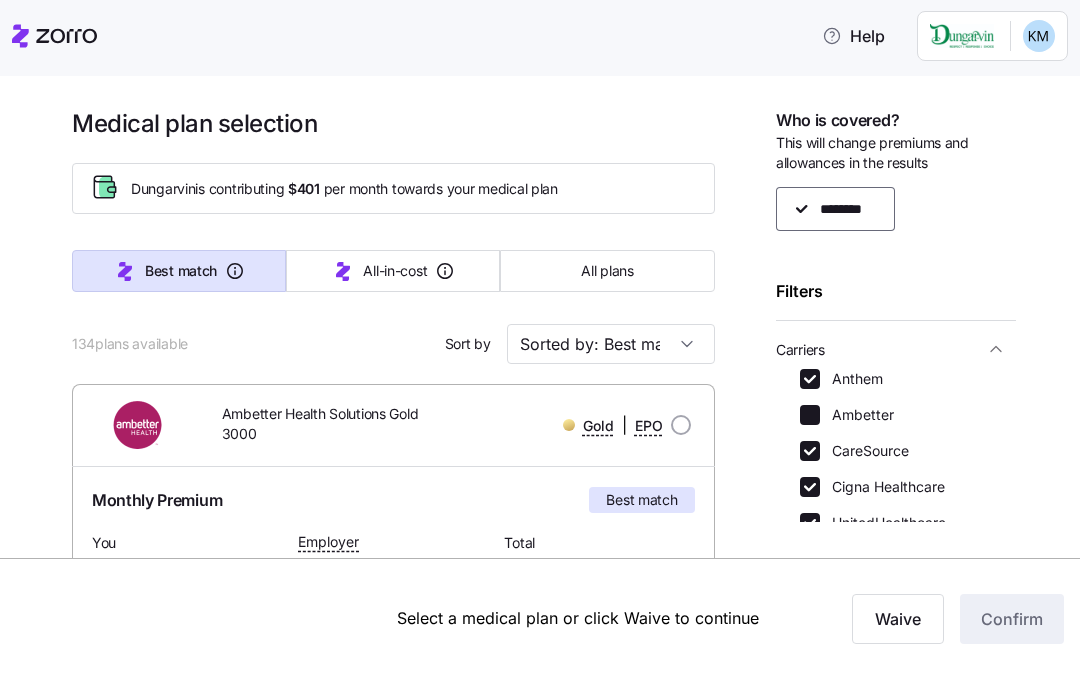 checkbox on "false" 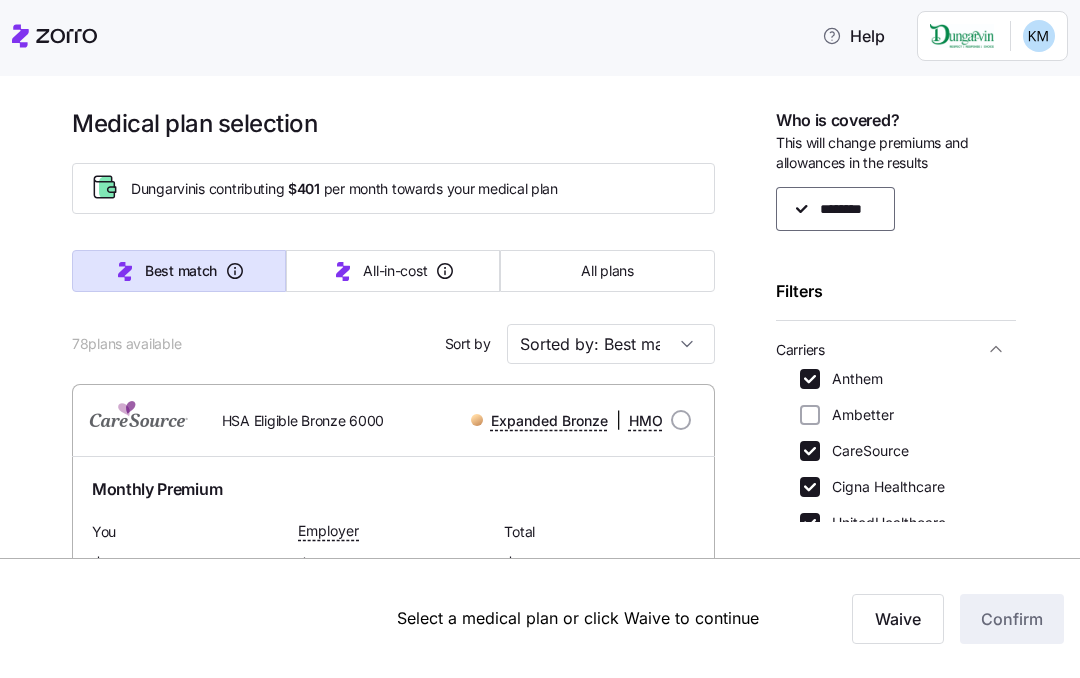 click on "CareSource" at bounding box center [864, 451] 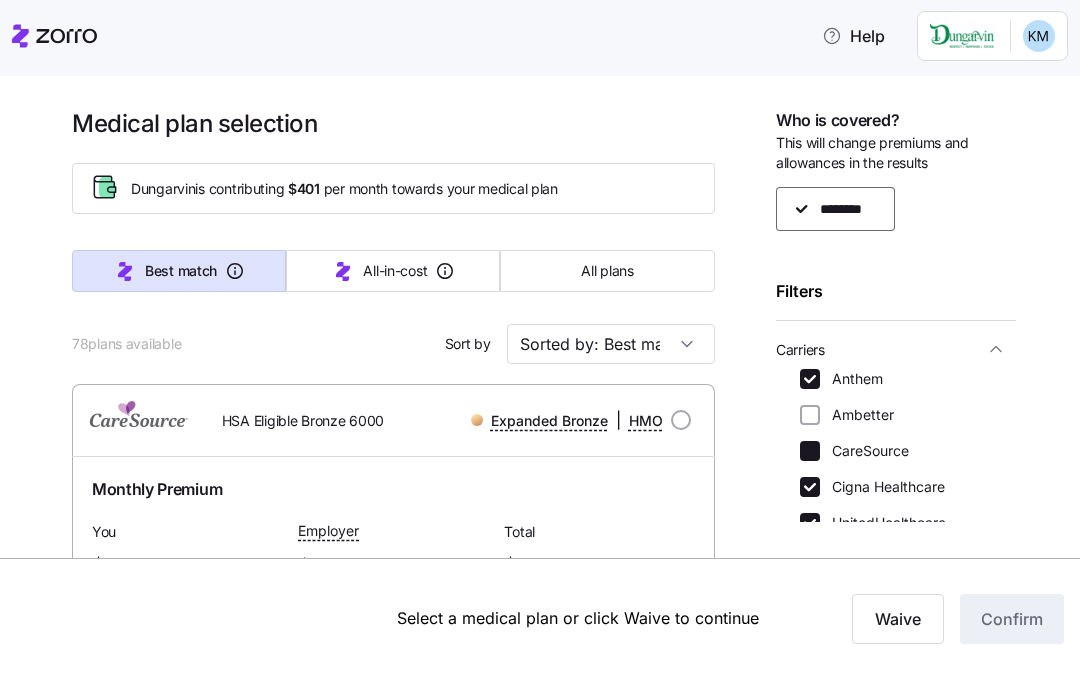 checkbox on "false" 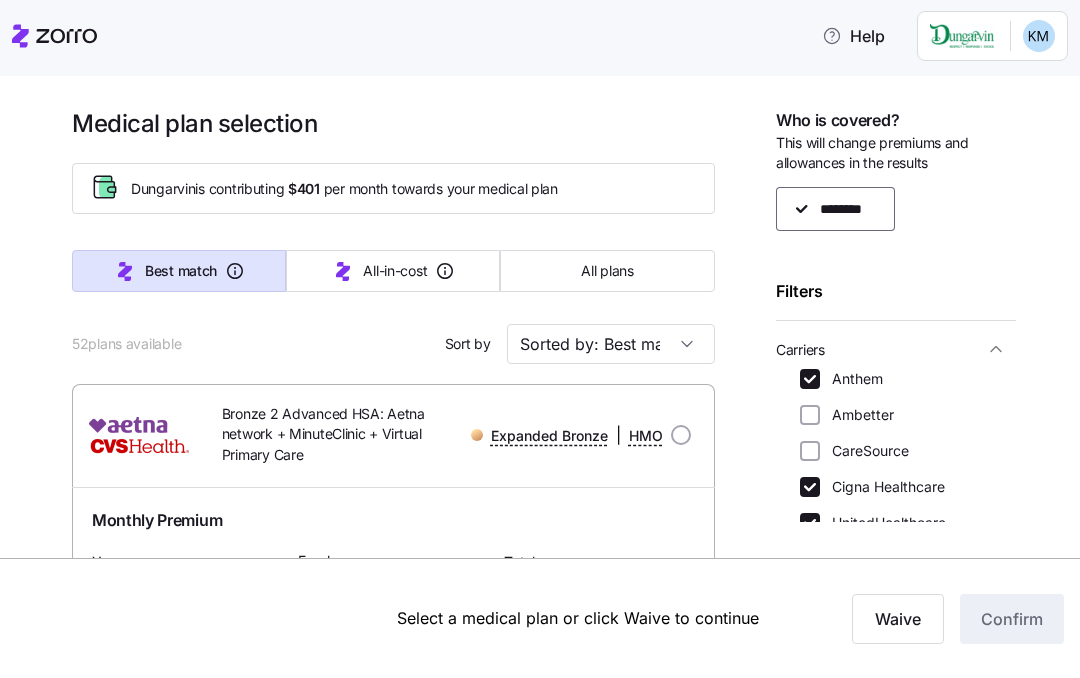click on "Cigna Healthcare" at bounding box center [810, 487] 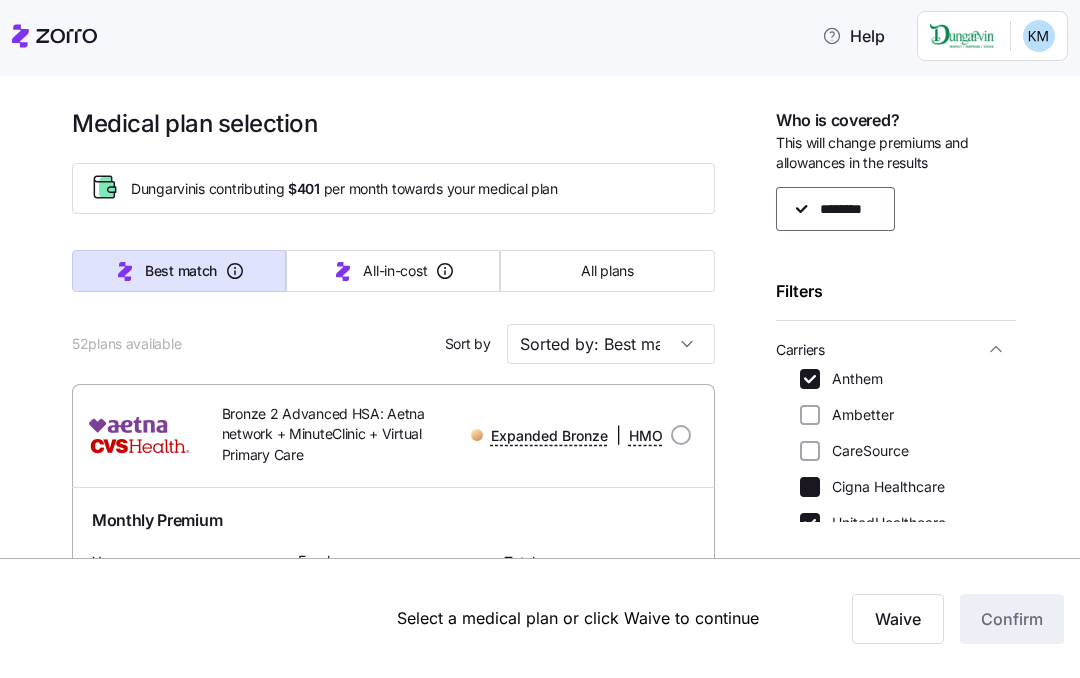 checkbox on "false" 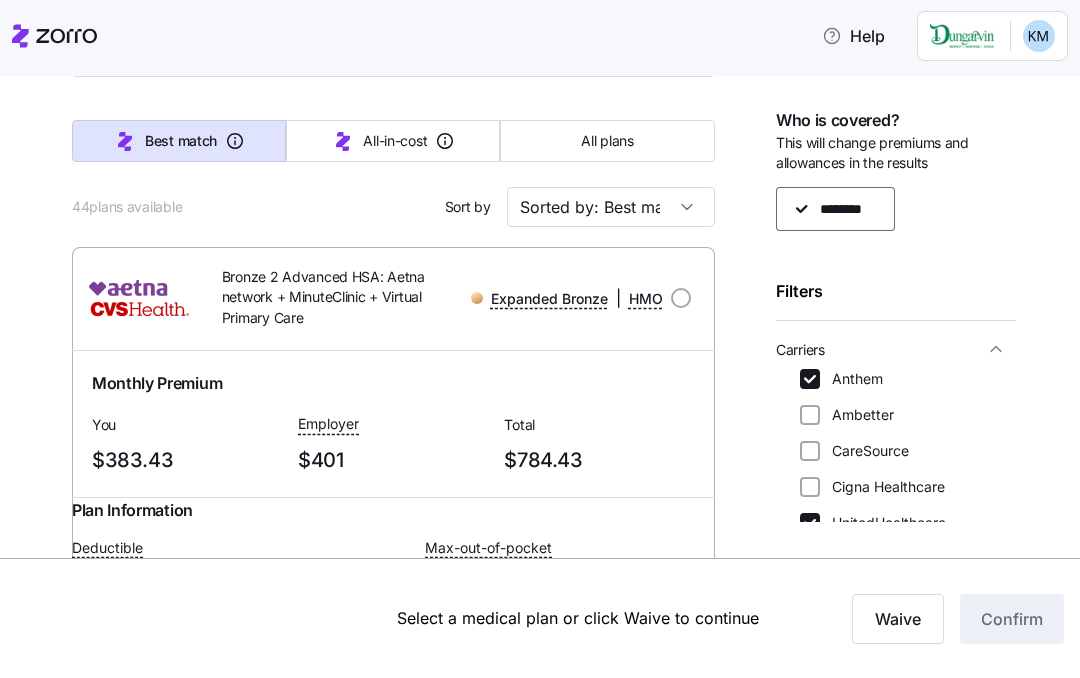 scroll, scrollTop: 139, scrollLeft: 0, axis: vertical 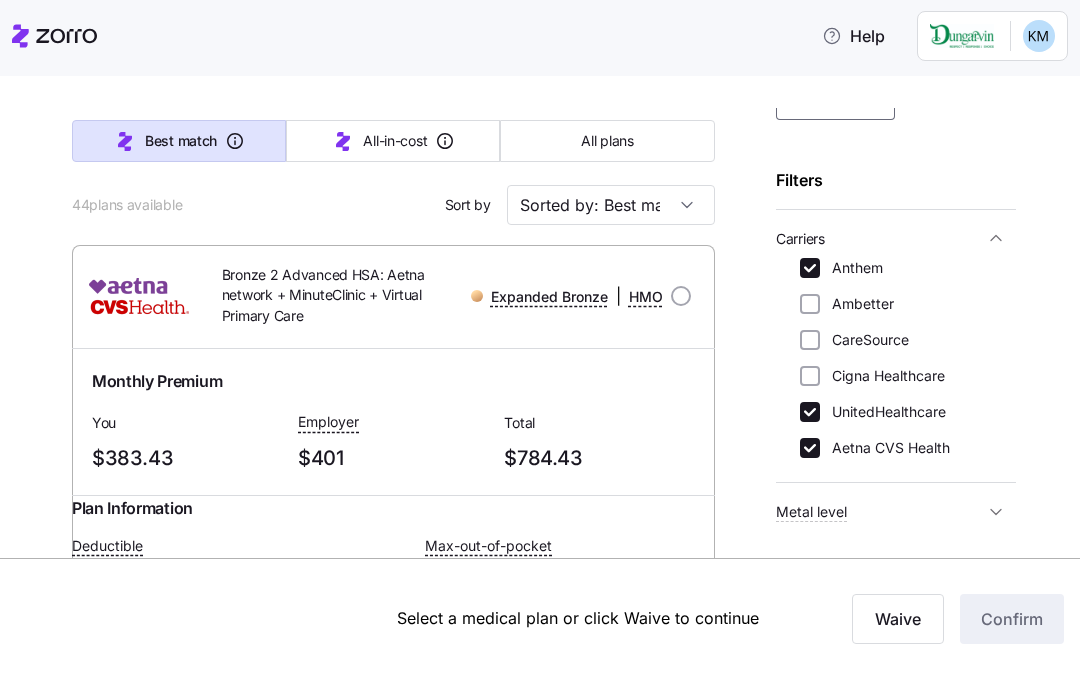 click on "Aetna CVS Health" at bounding box center (810, 448) 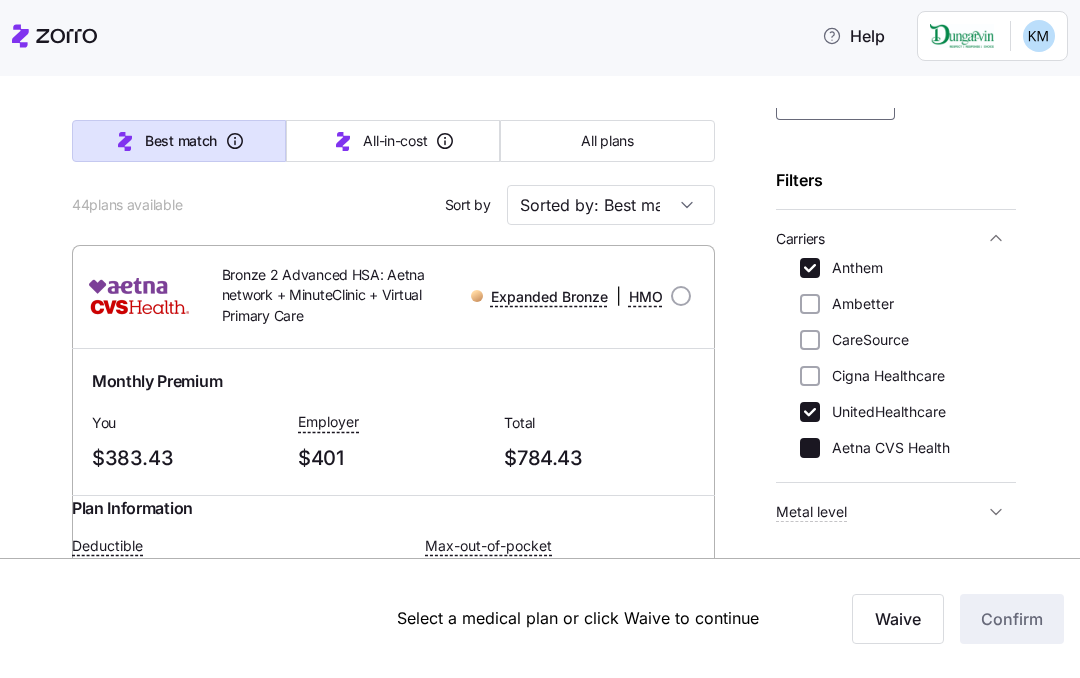 checkbox on "false" 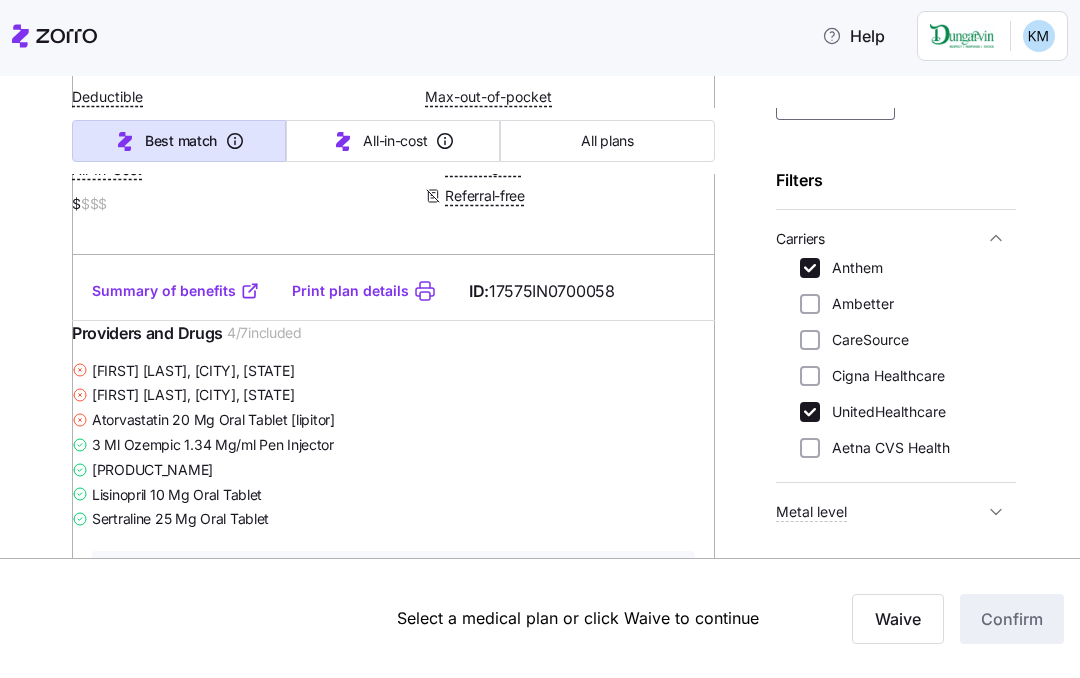 scroll, scrollTop: 3096, scrollLeft: 0, axis: vertical 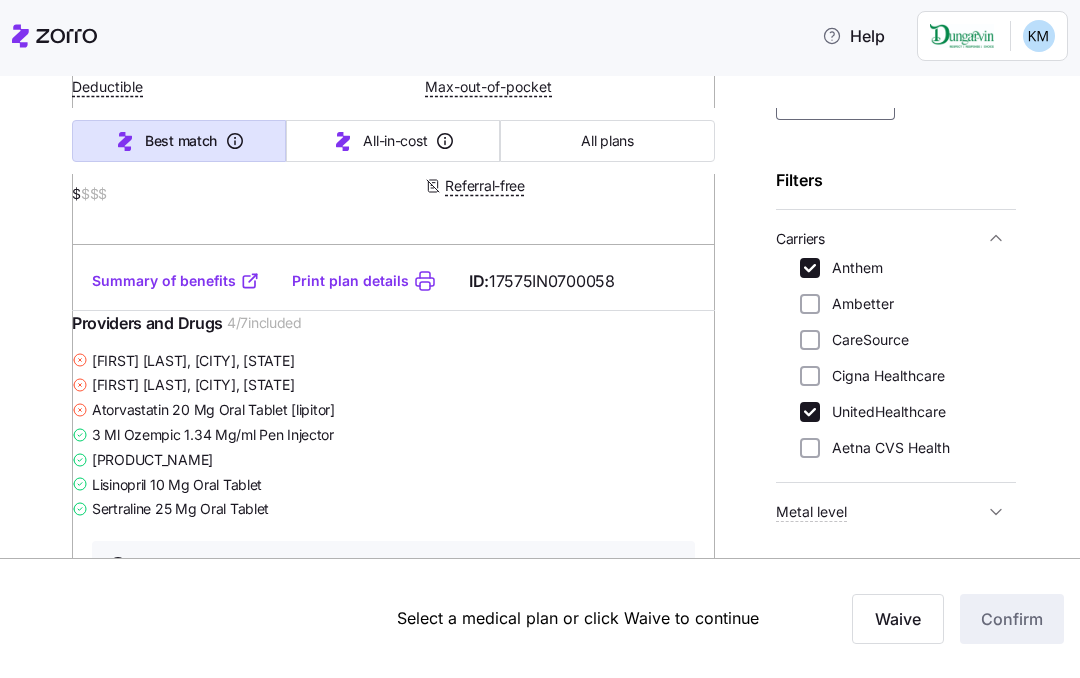 click 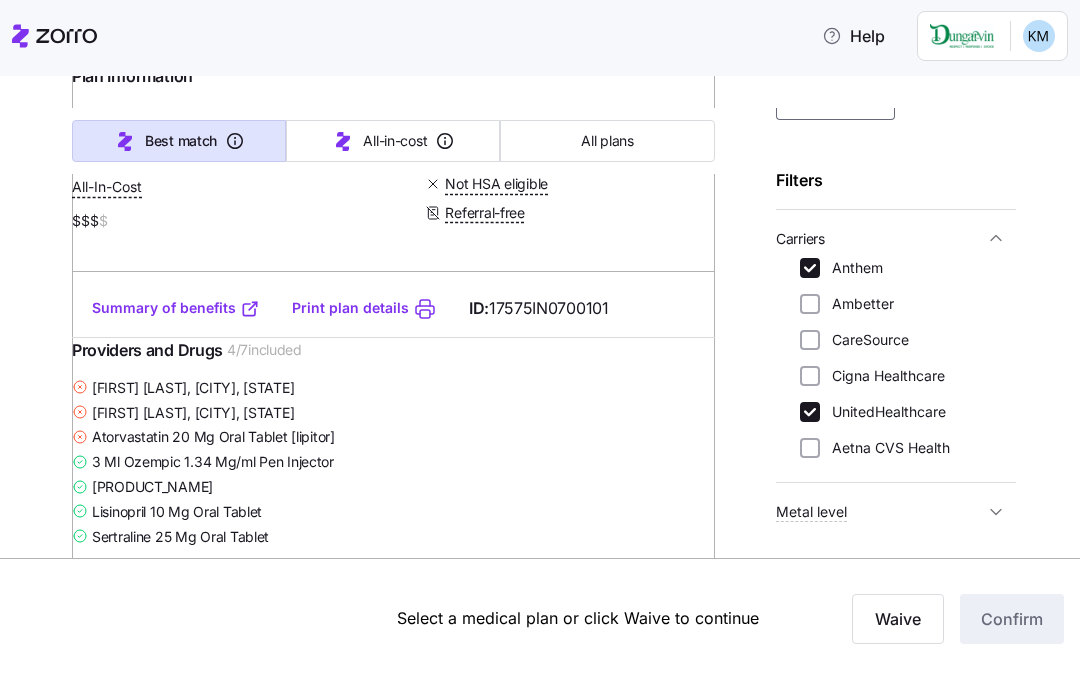 scroll, scrollTop: 3901, scrollLeft: 0, axis: vertical 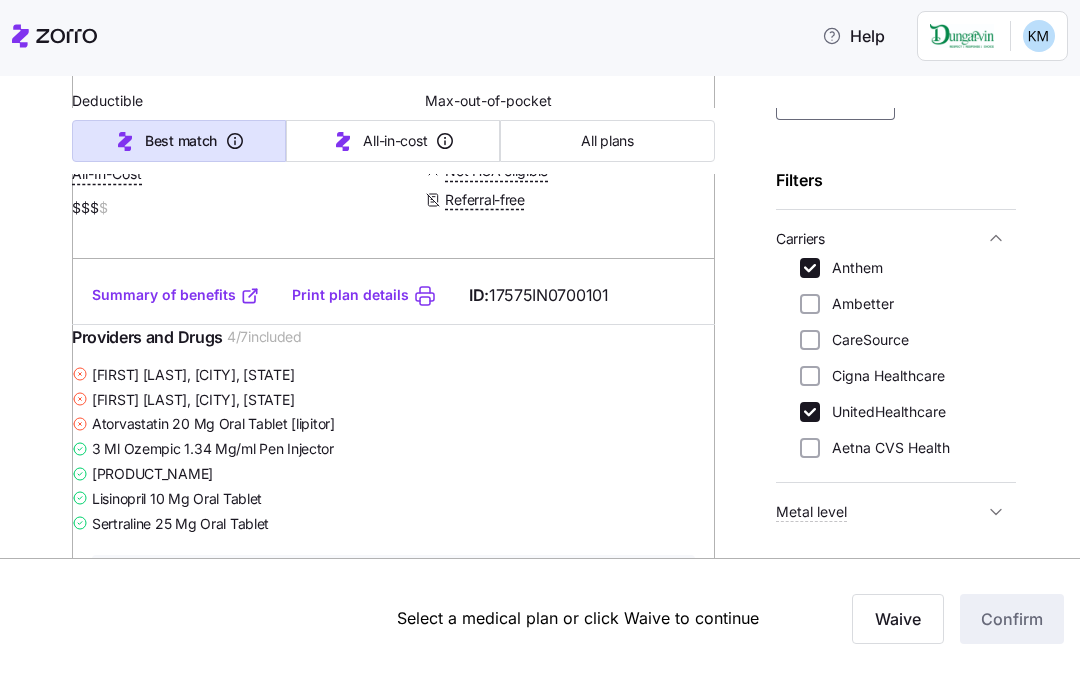 click 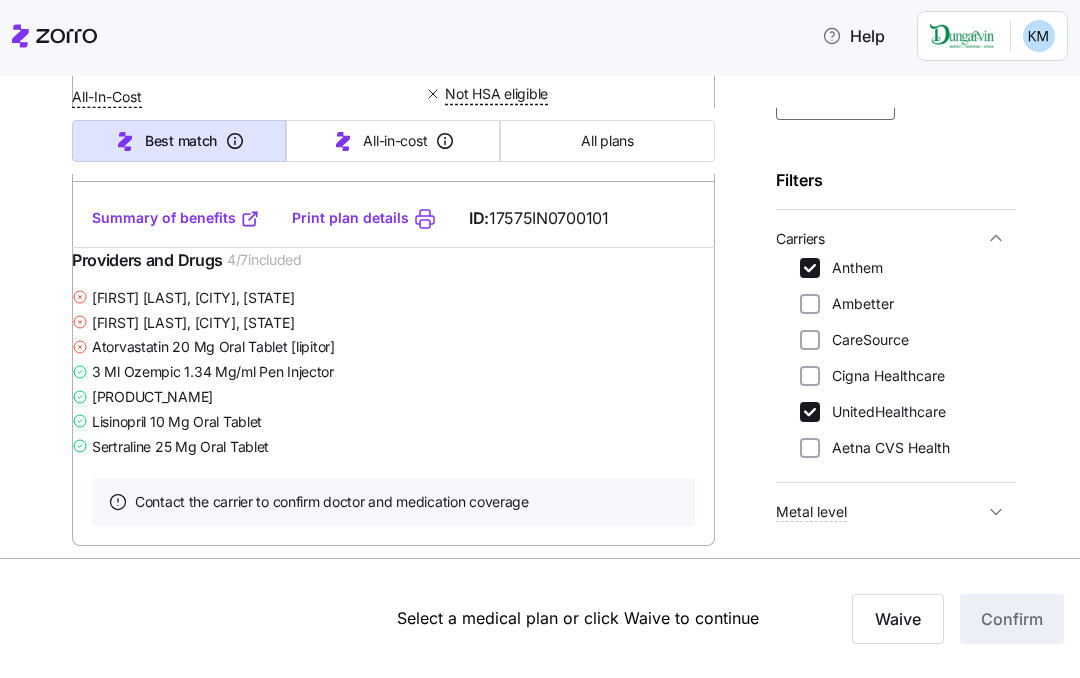 scroll, scrollTop: 3981, scrollLeft: 0, axis: vertical 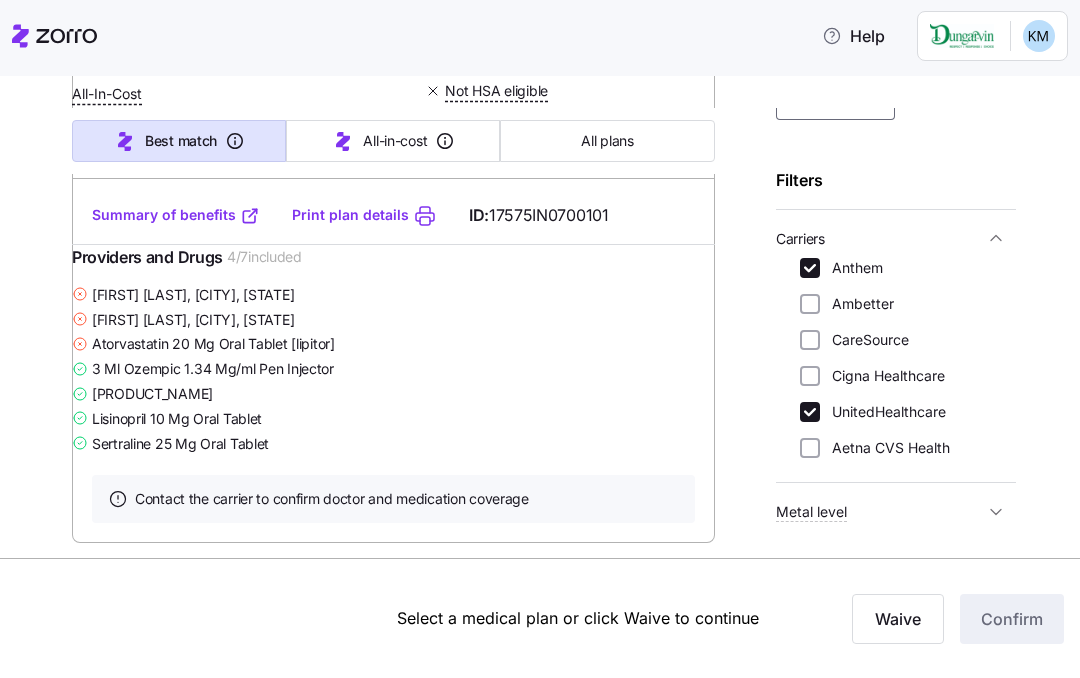 click 